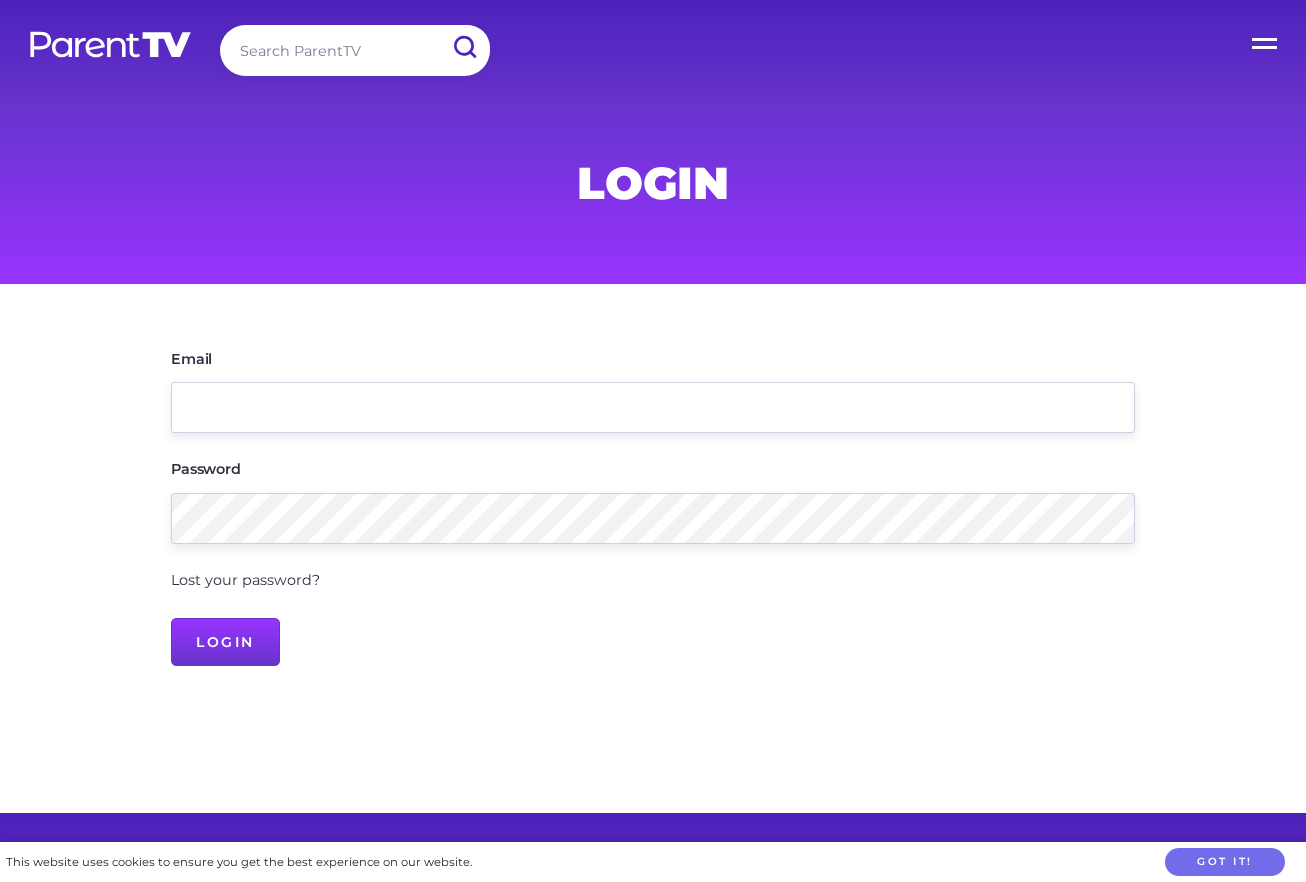 scroll, scrollTop: 0, scrollLeft: 0, axis: both 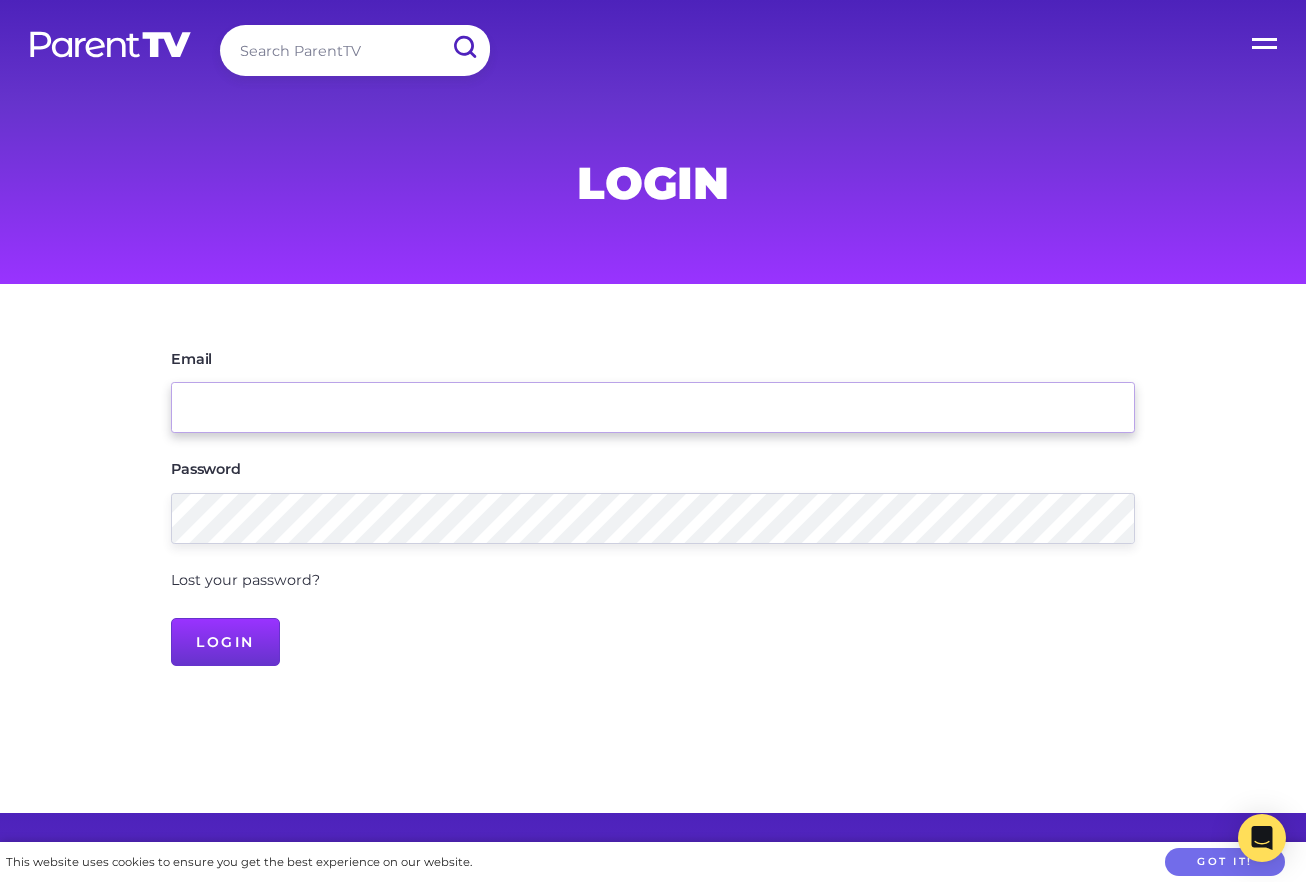 type on "[USERNAME]" 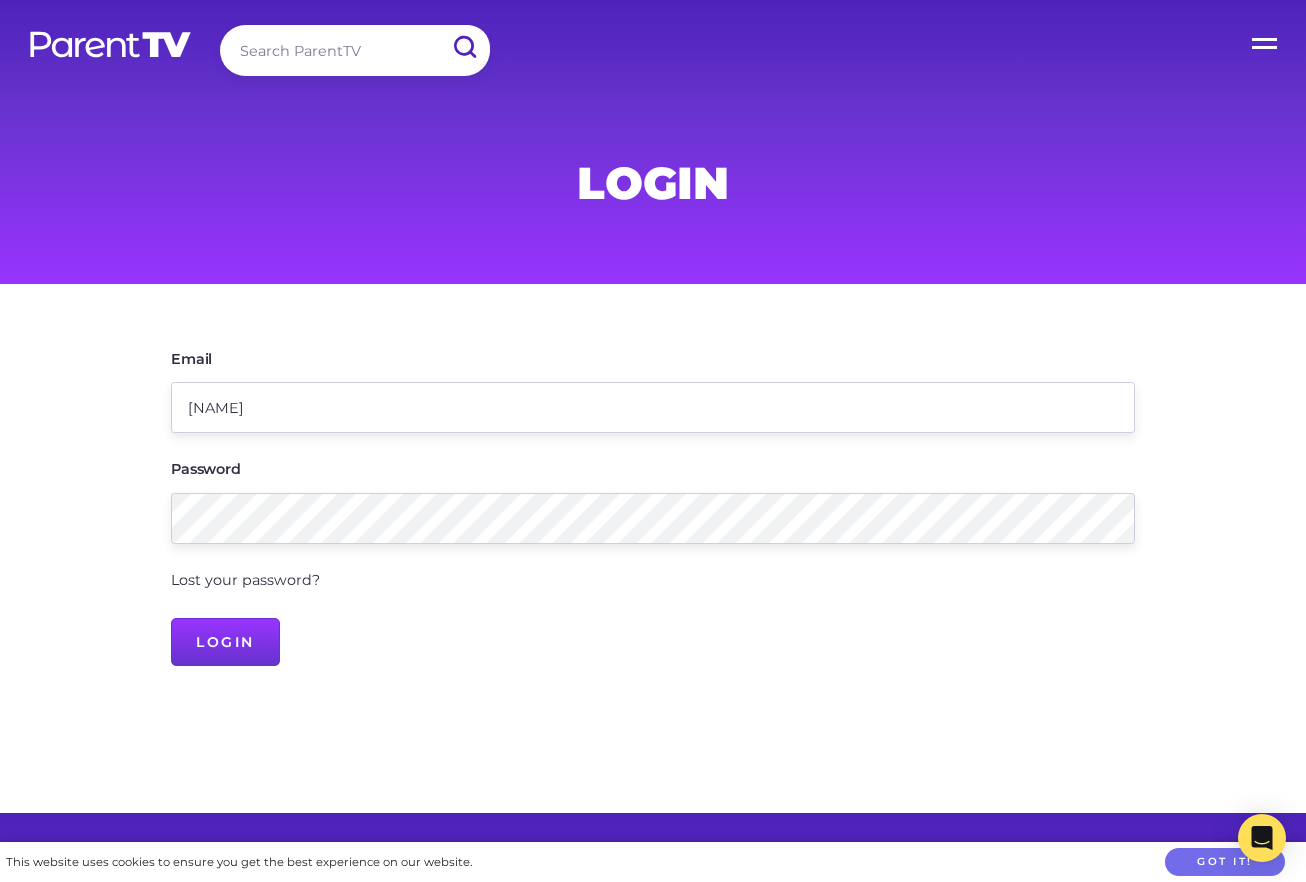 click on "Login" at bounding box center (225, 642) 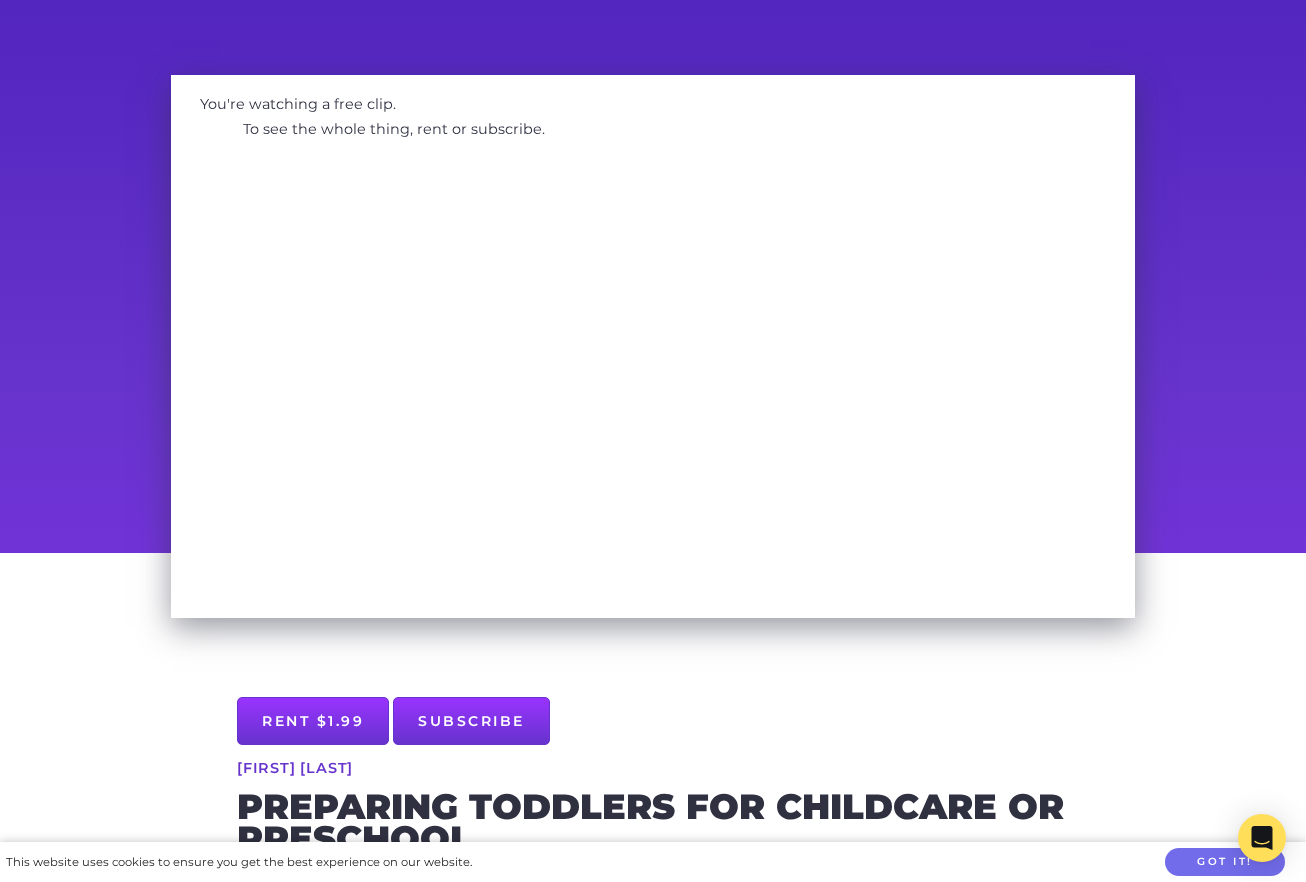 scroll, scrollTop: 0, scrollLeft: 0, axis: both 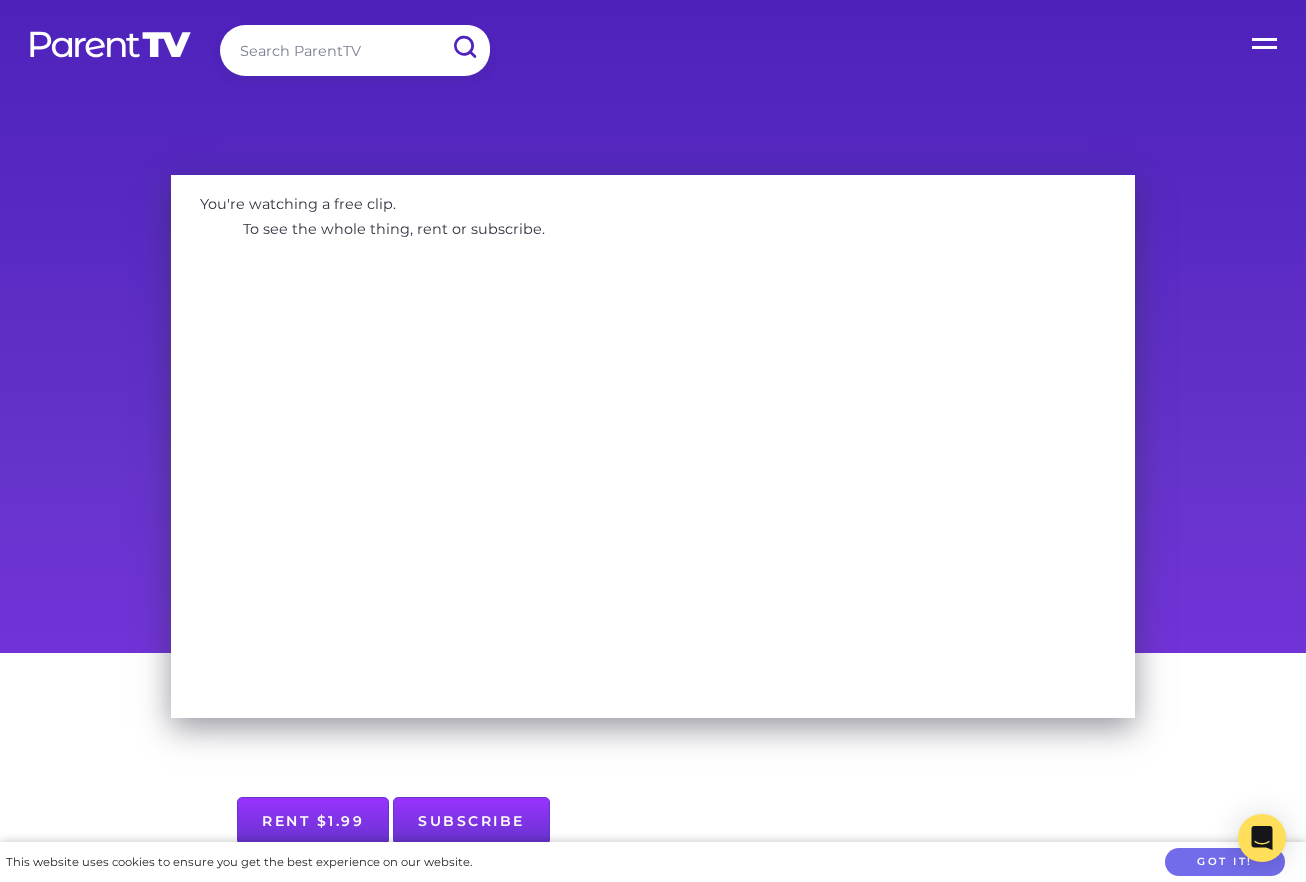click on "Open Menu" at bounding box center [1266, 40] 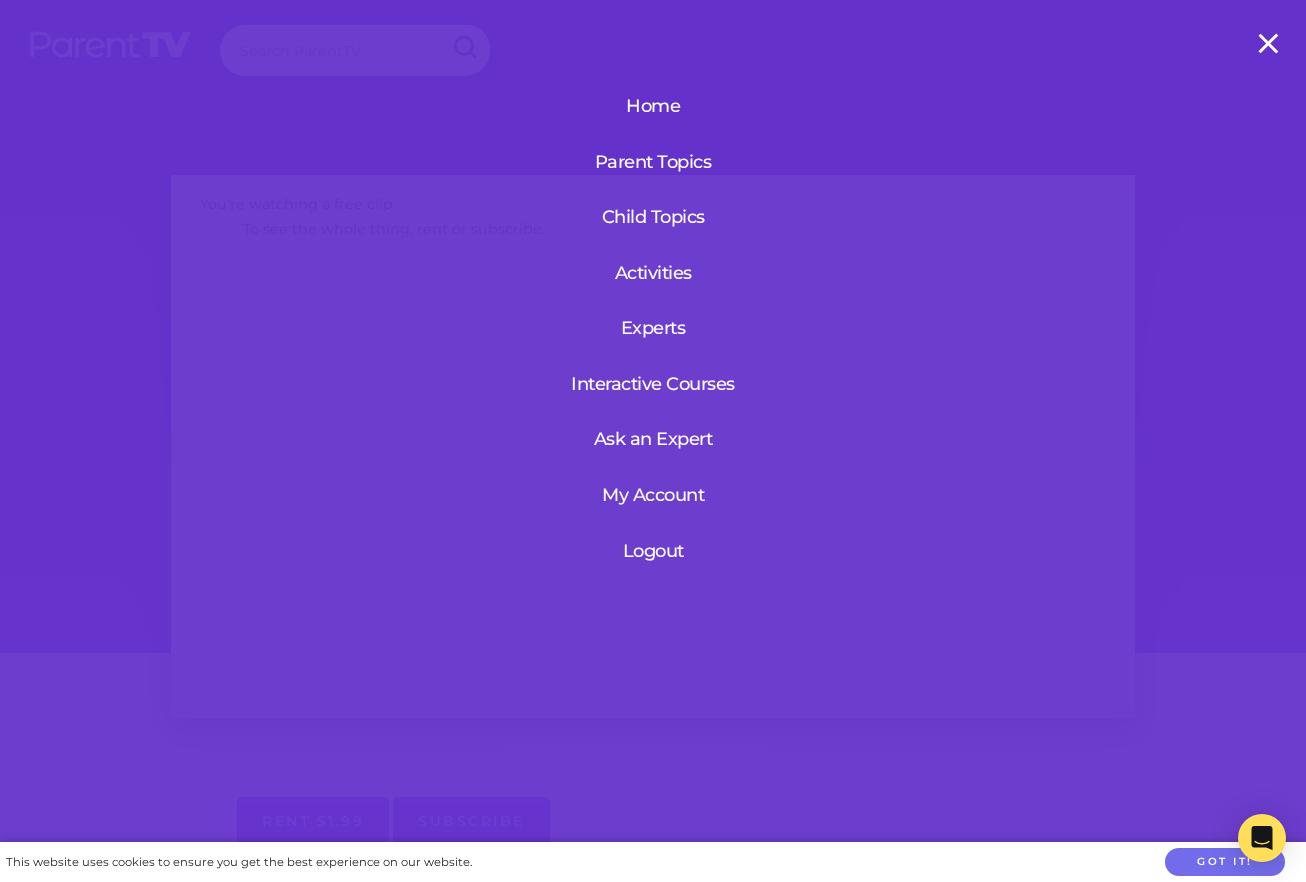 click on "My Account" at bounding box center [653, 495] 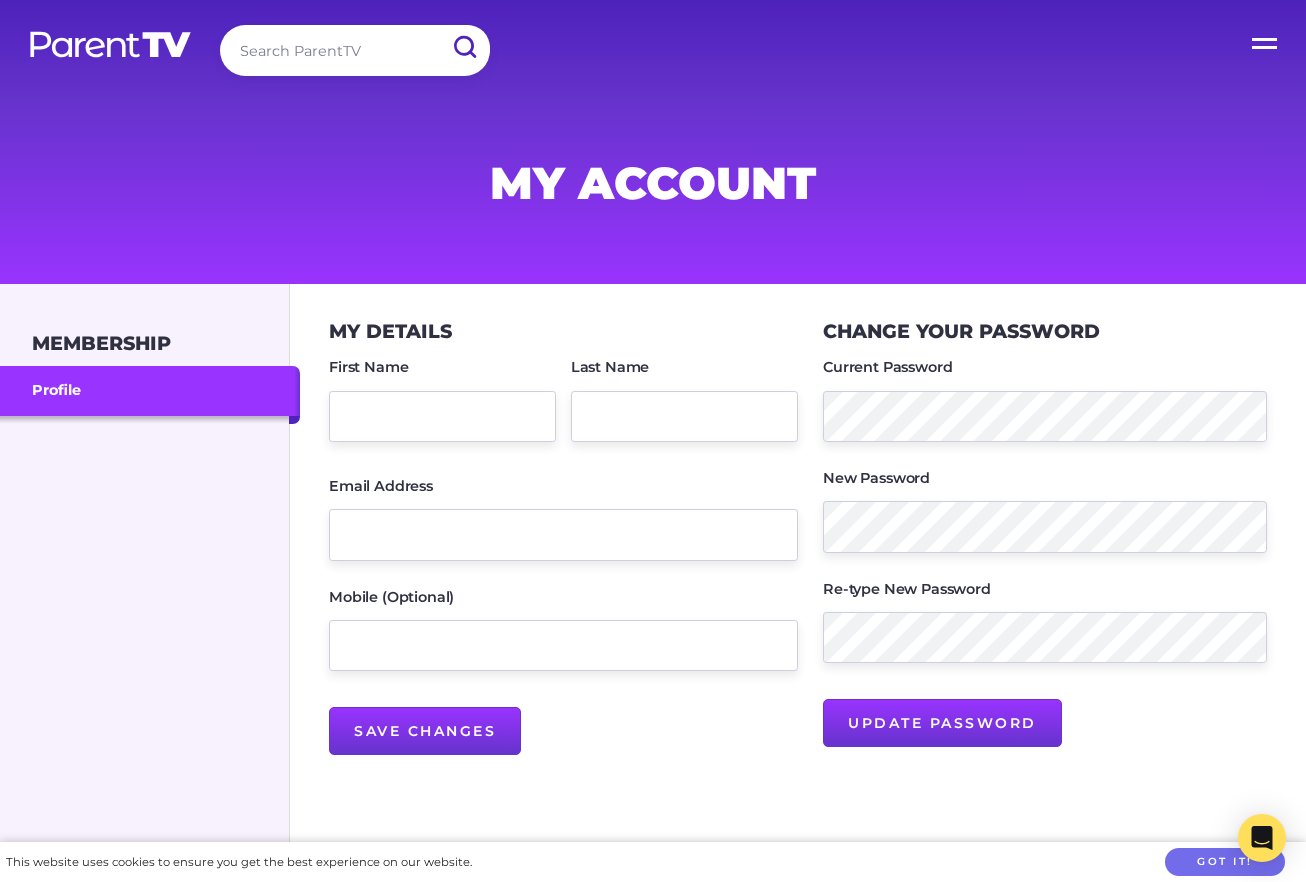 scroll, scrollTop: 0, scrollLeft: 0, axis: both 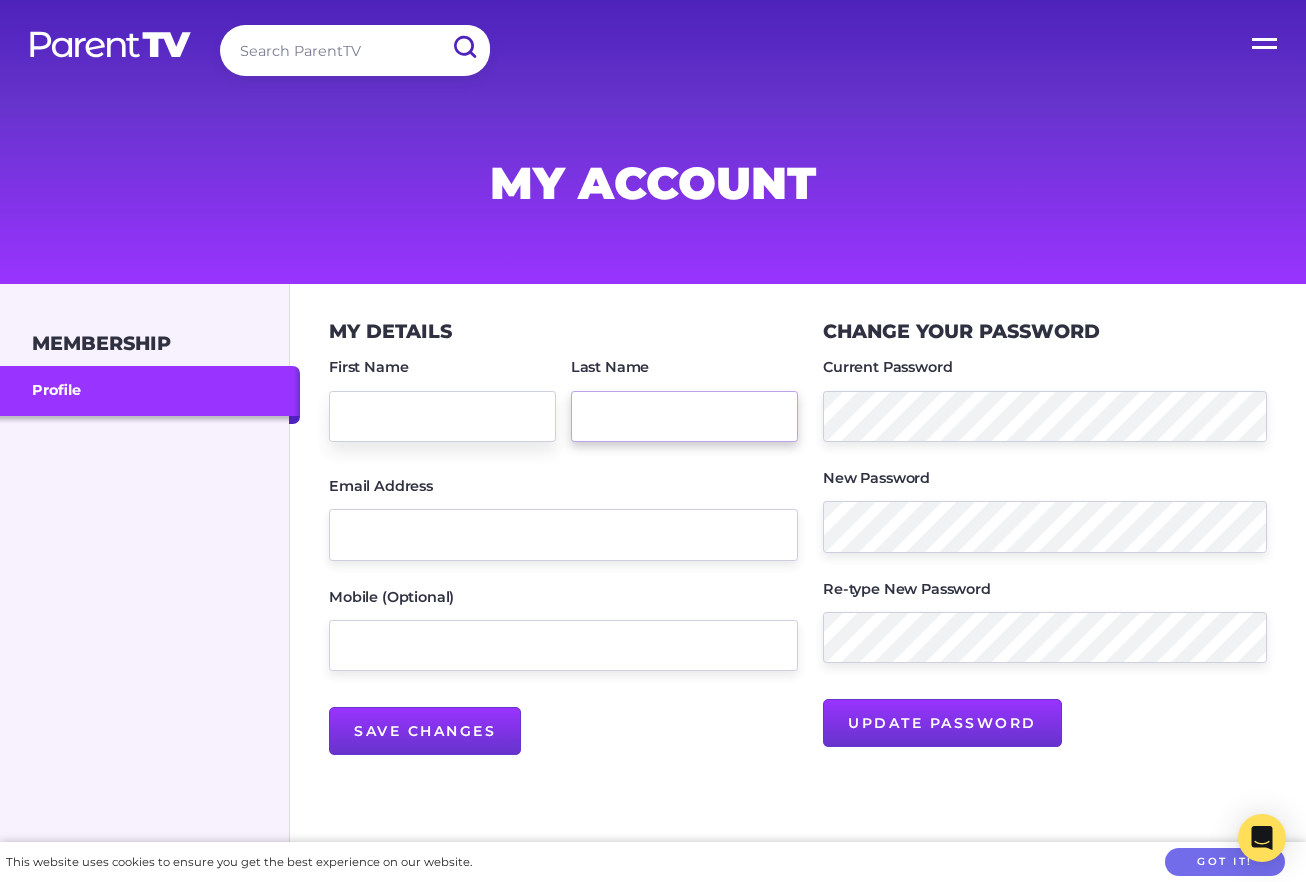 type on "amandabanks" 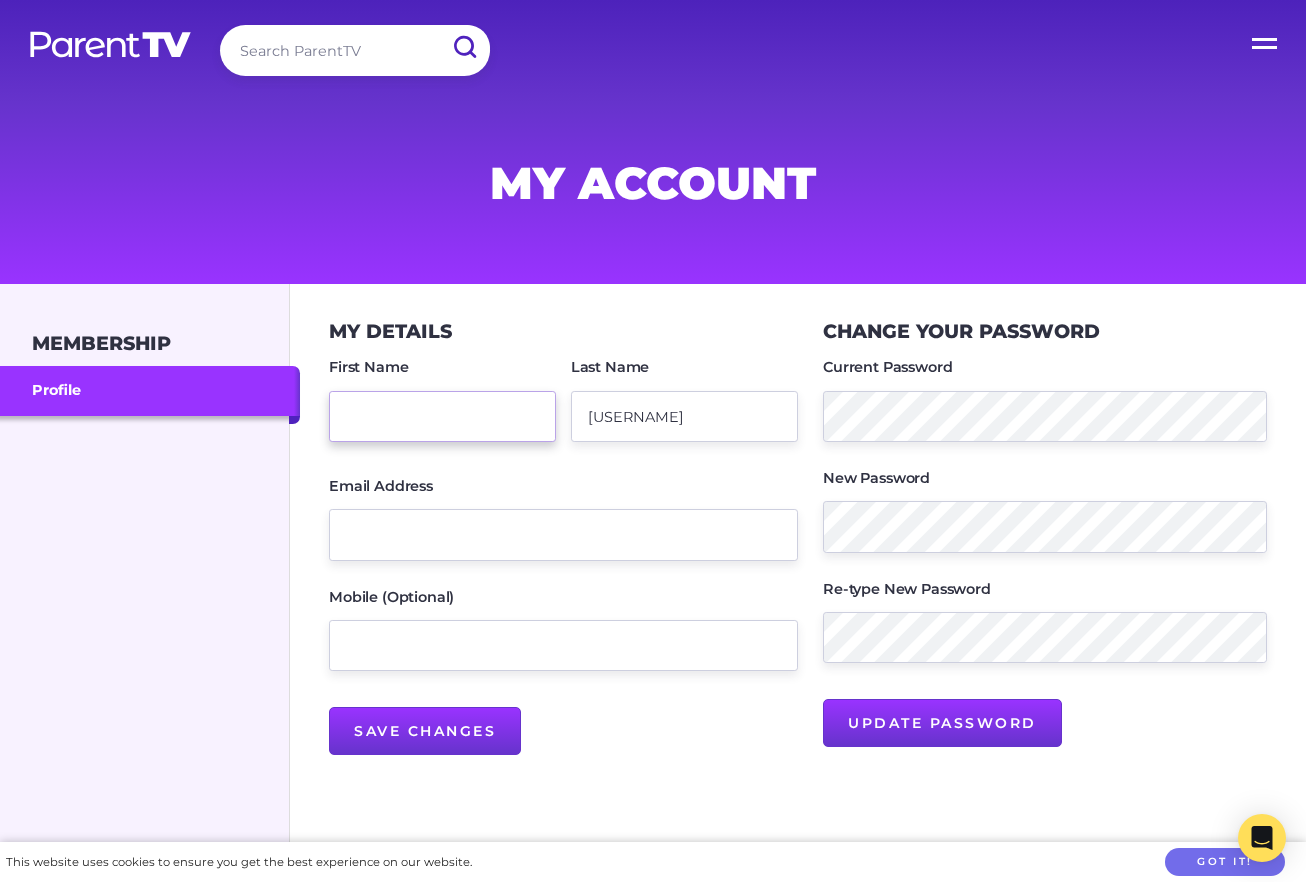 click on "First Name" at bounding box center [442, 416] 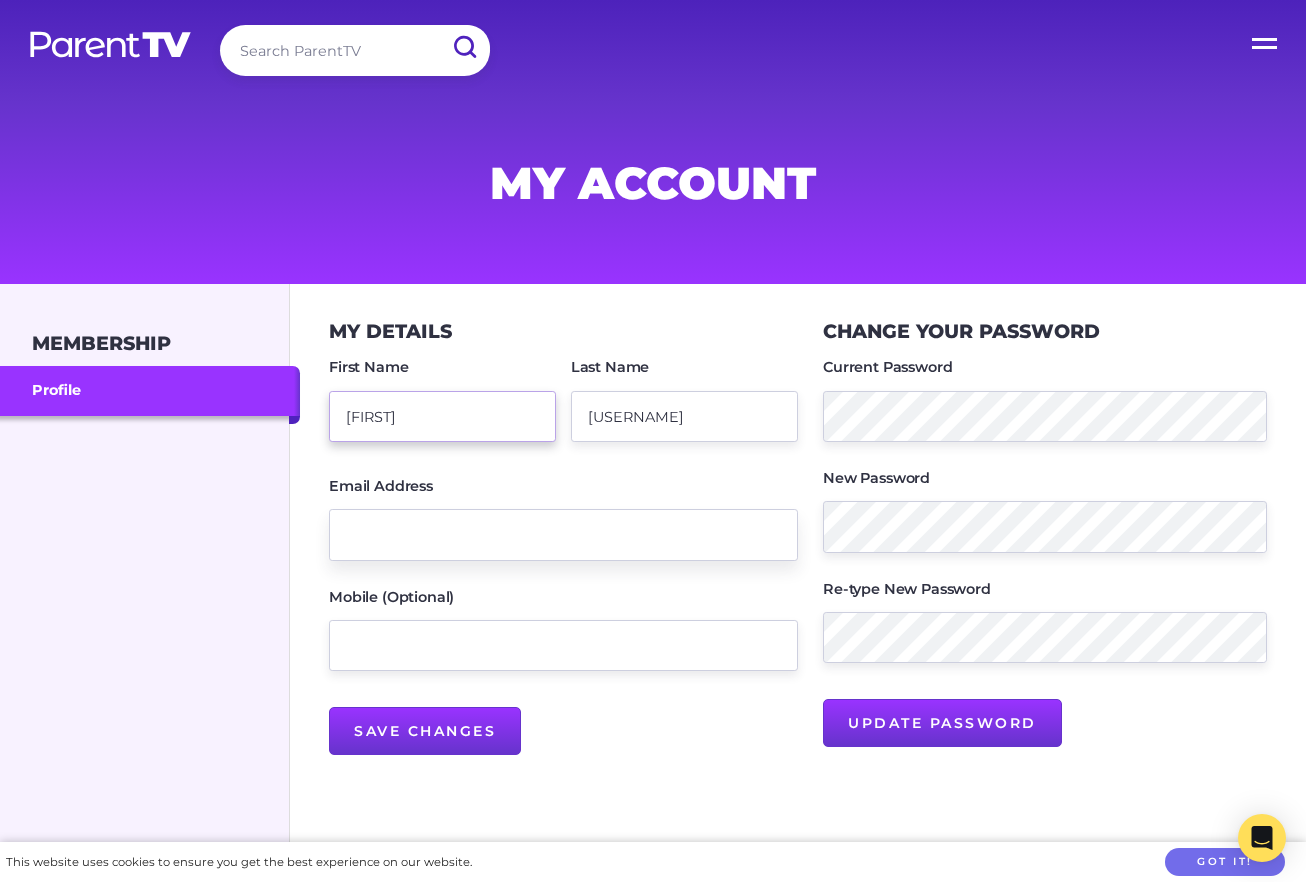 type on "Amanda" 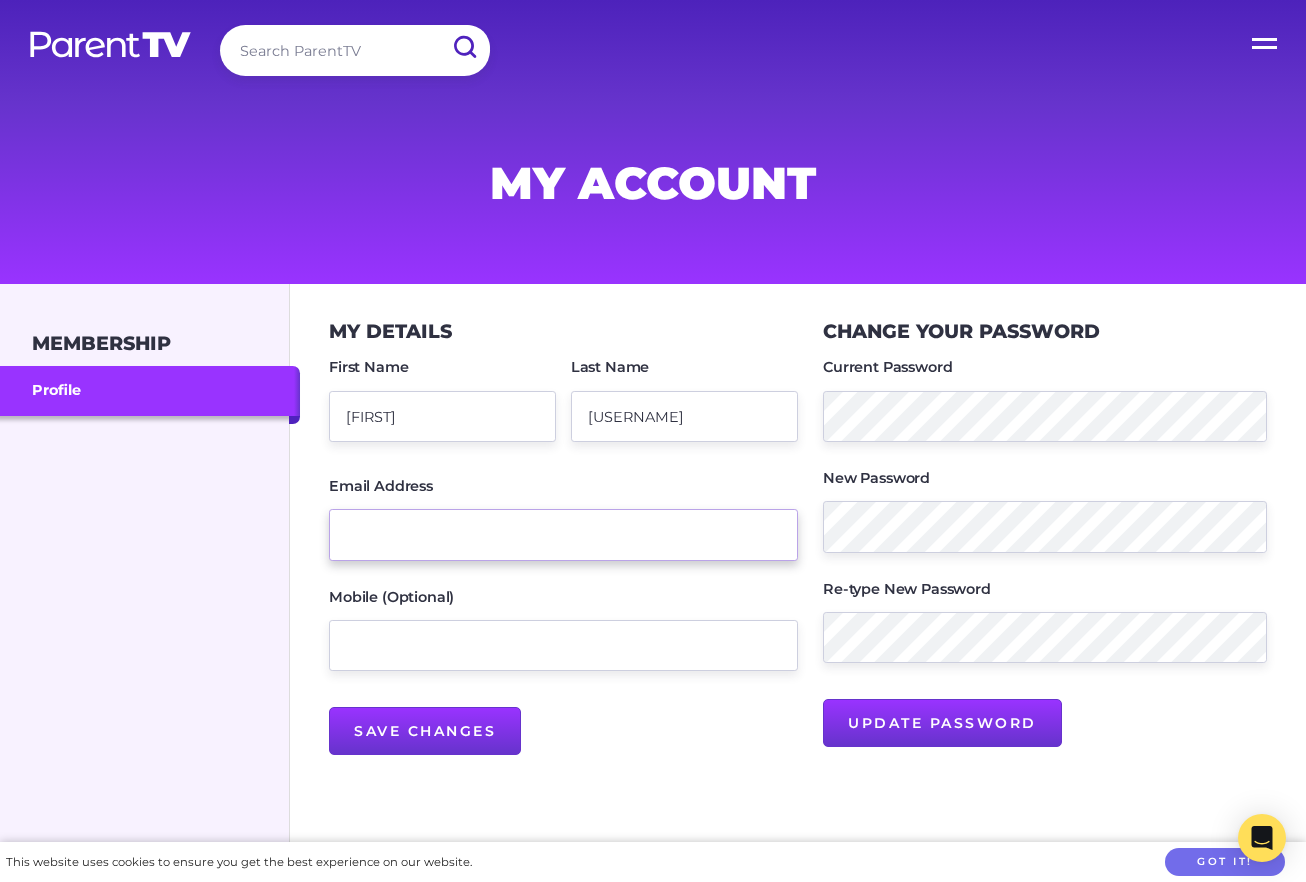 click on "Email Address" at bounding box center (563, 534) 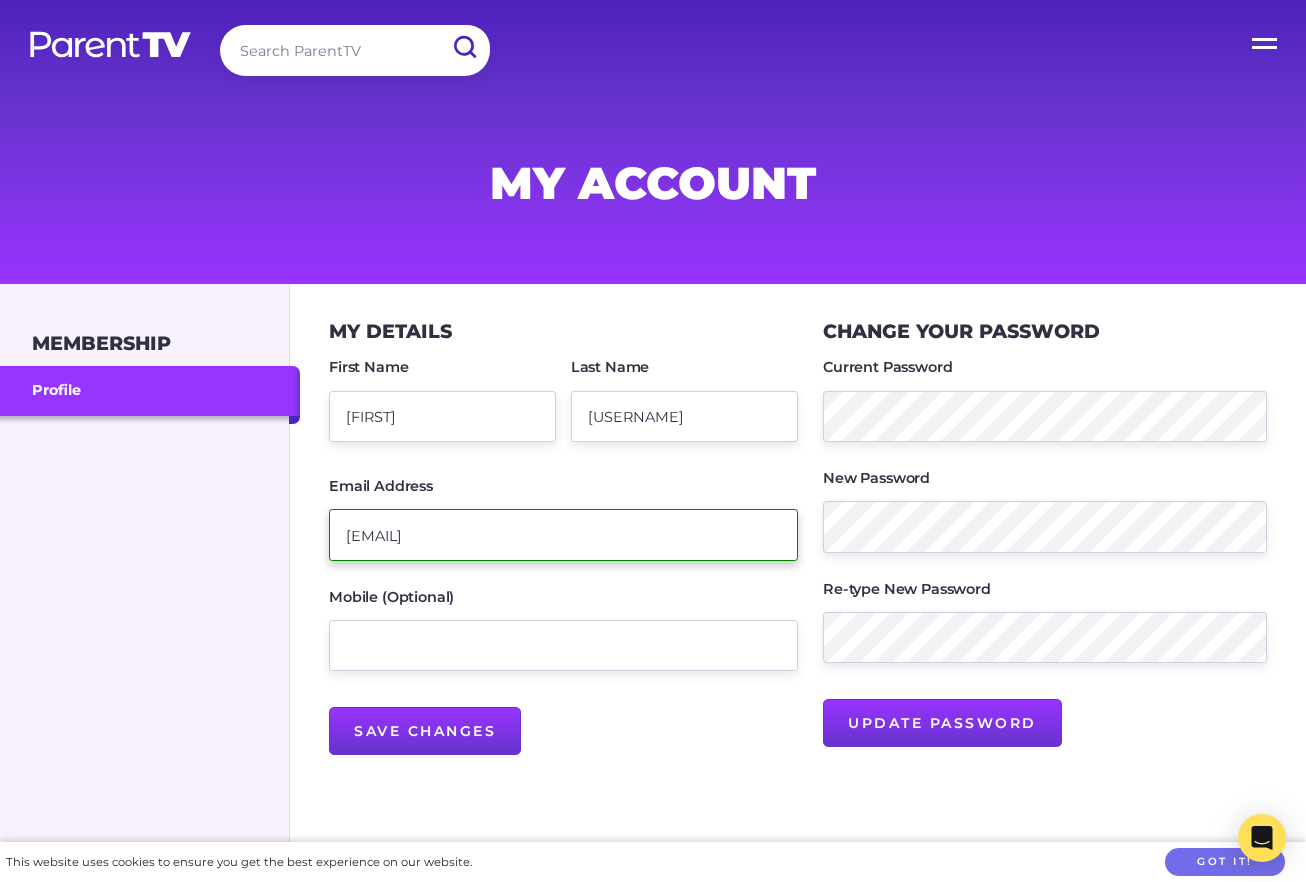click on "amanda@parenttv.com" at bounding box center [563, 534] 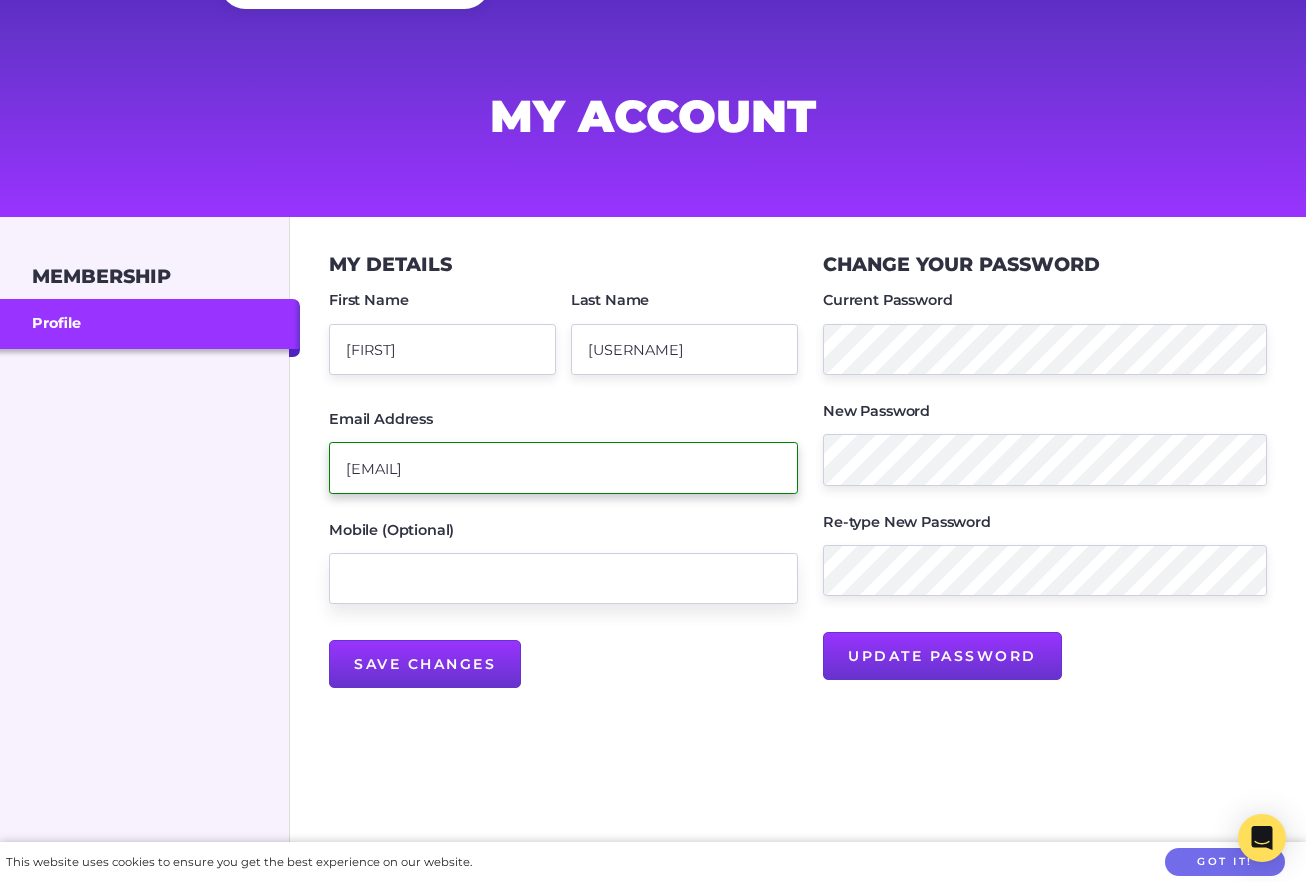 scroll, scrollTop: 96, scrollLeft: 0, axis: vertical 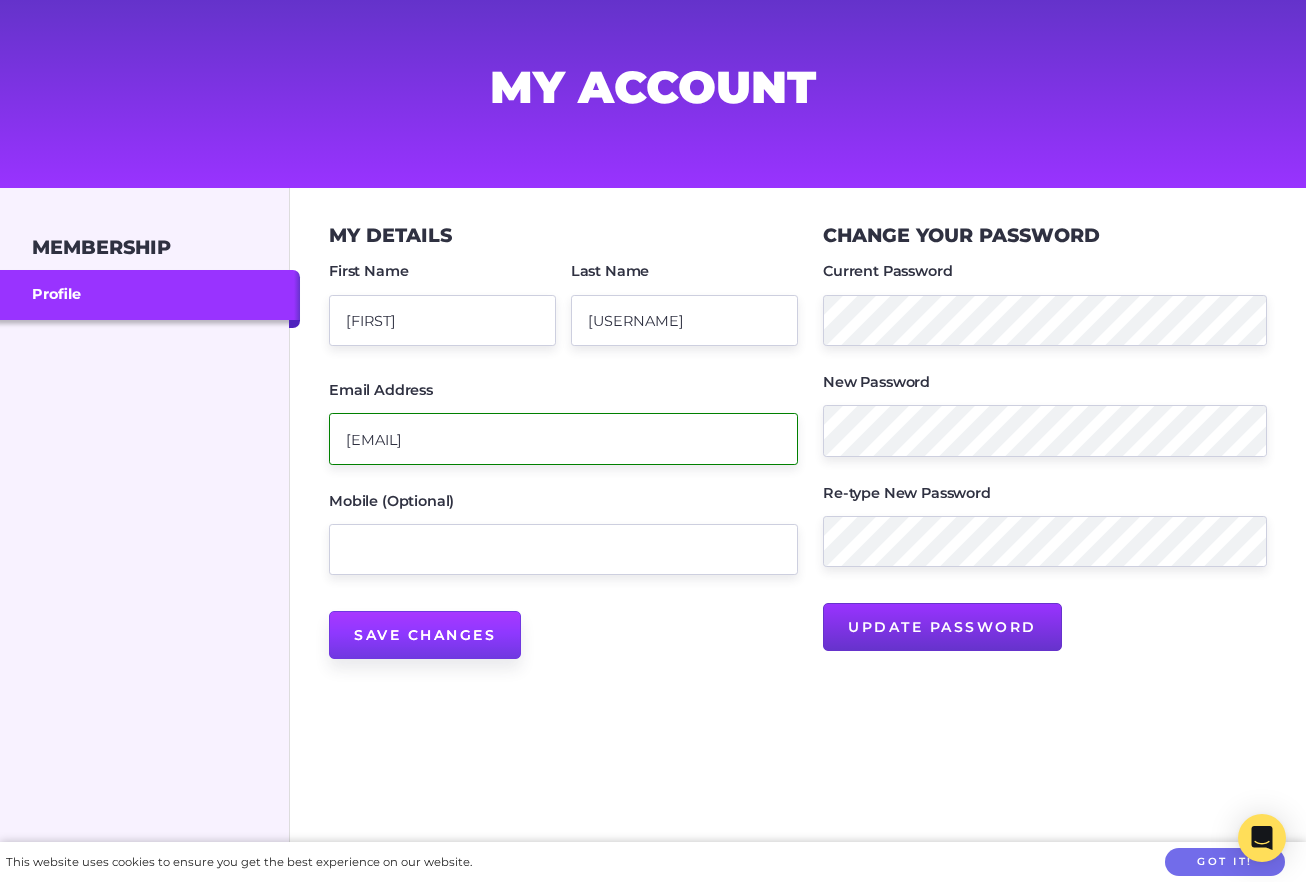 click on "Save Changes" at bounding box center [425, 635] 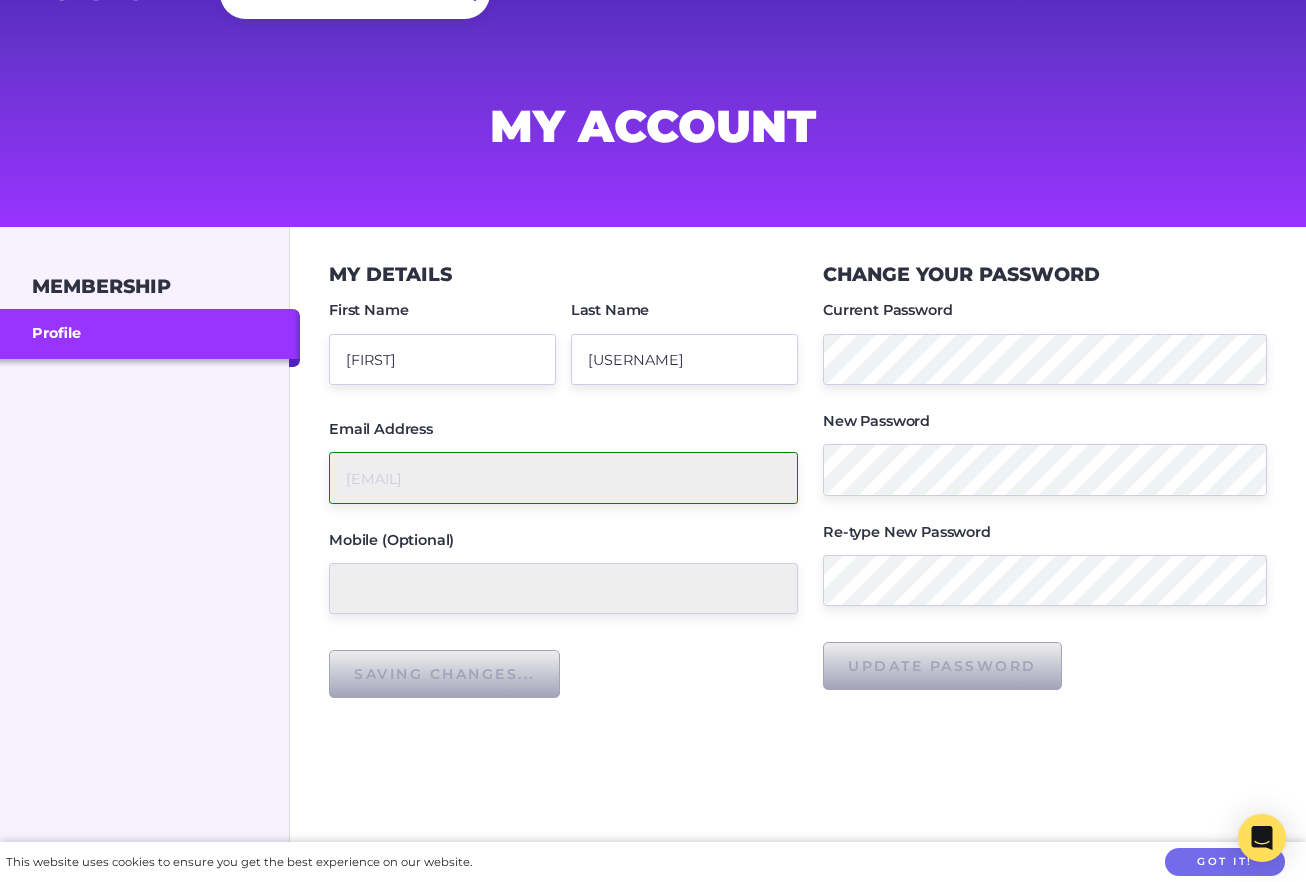 scroll, scrollTop: 0, scrollLeft: 0, axis: both 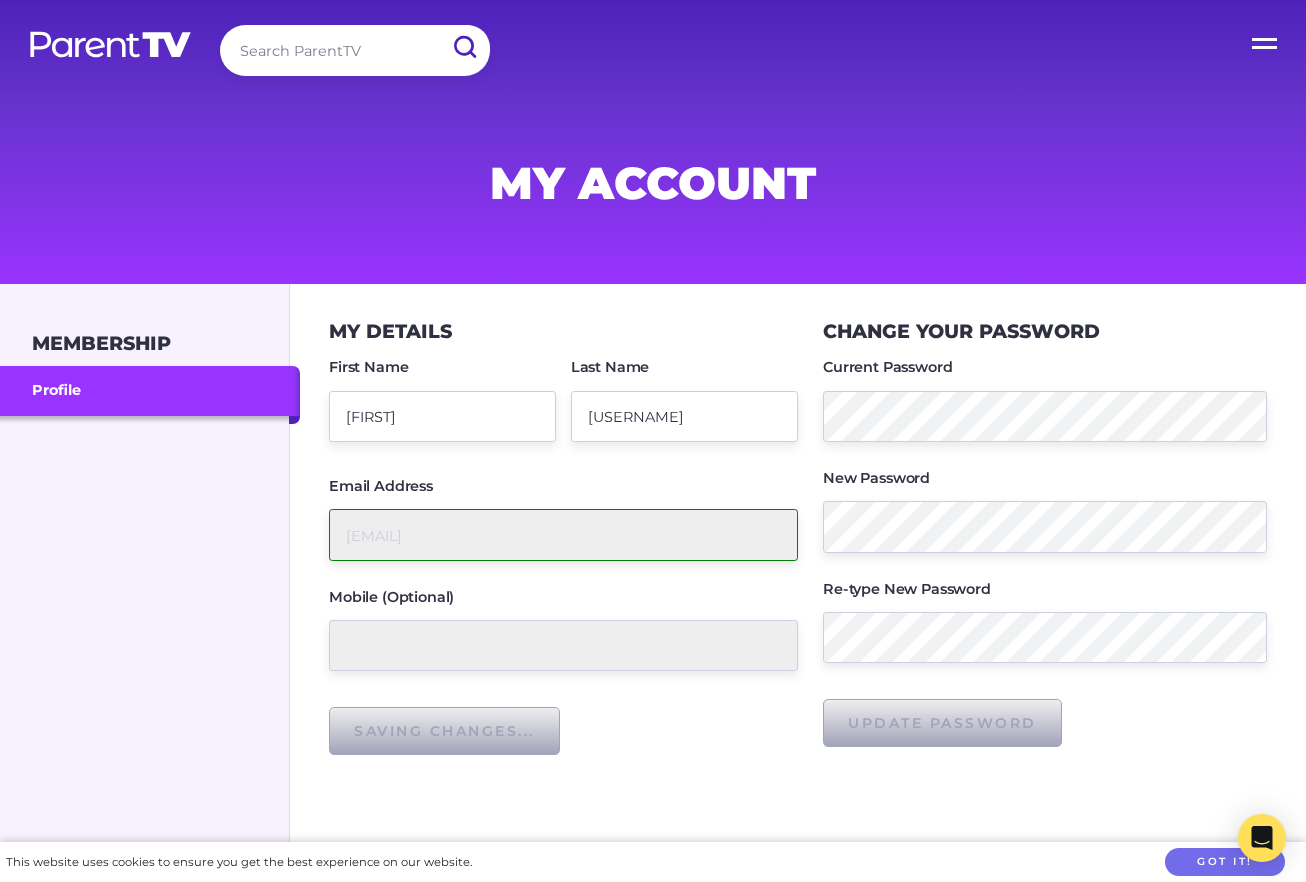 click at bounding box center (110, 44) 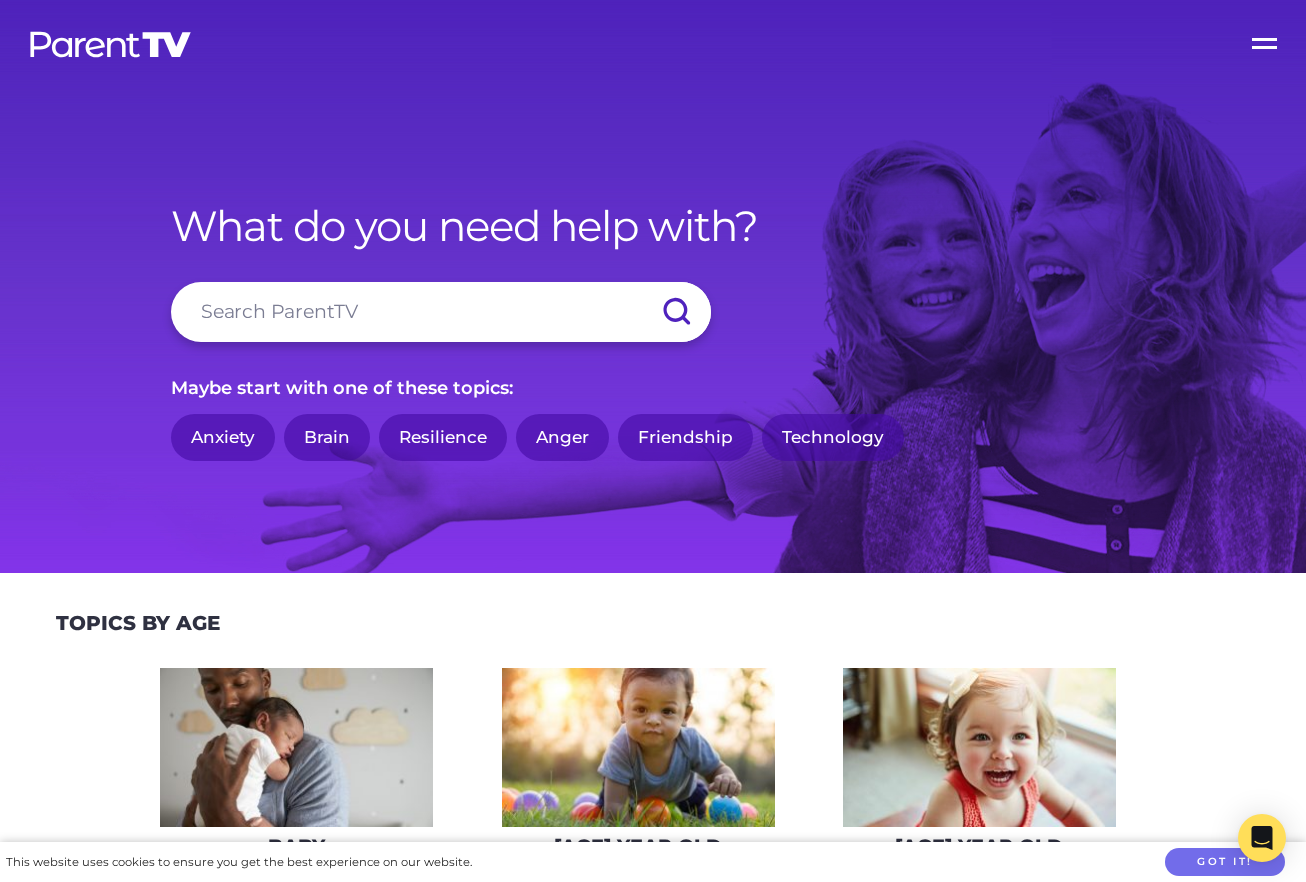 scroll, scrollTop: 0, scrollLeft: 0, axis: both 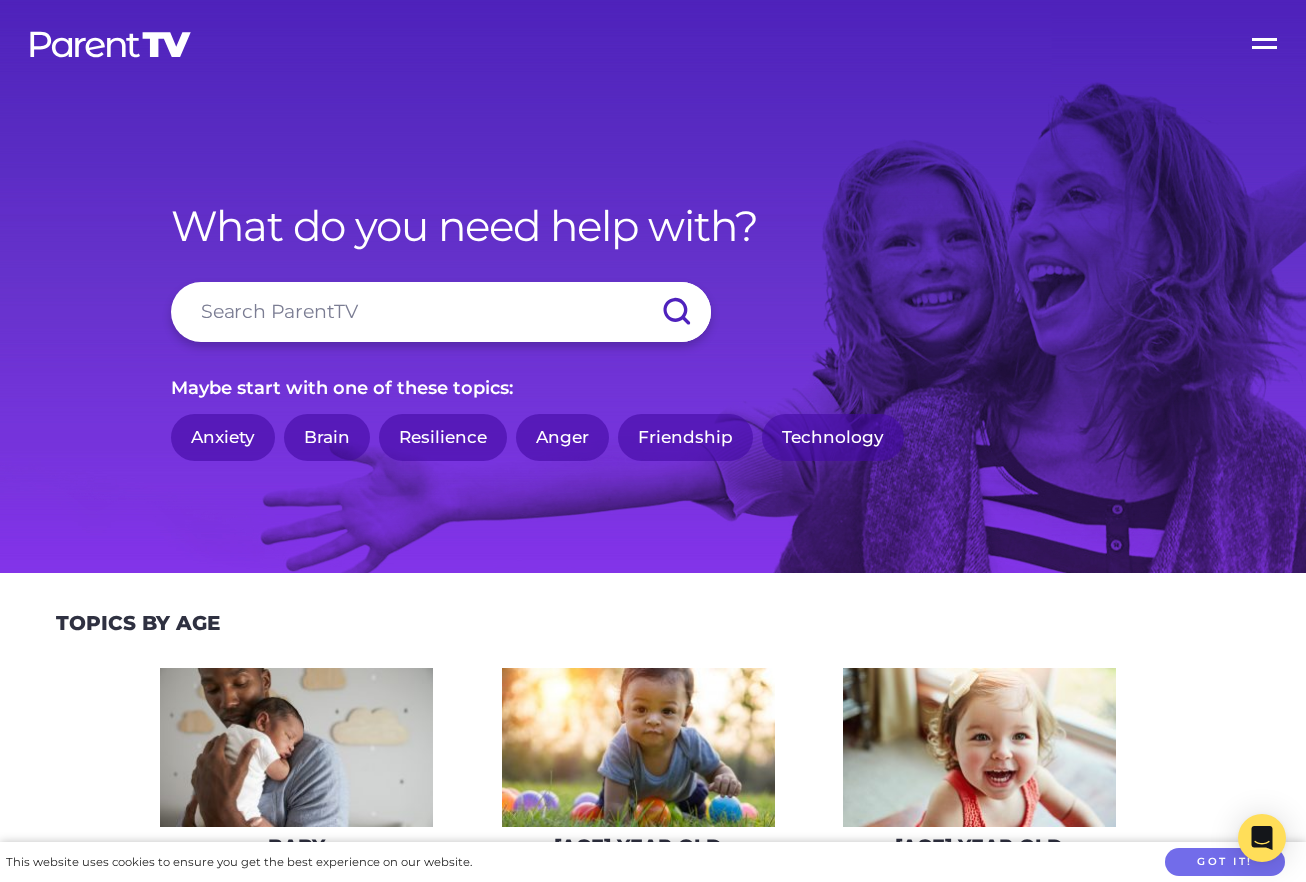click on "Open Menu" at bounding box center (1266, 40) 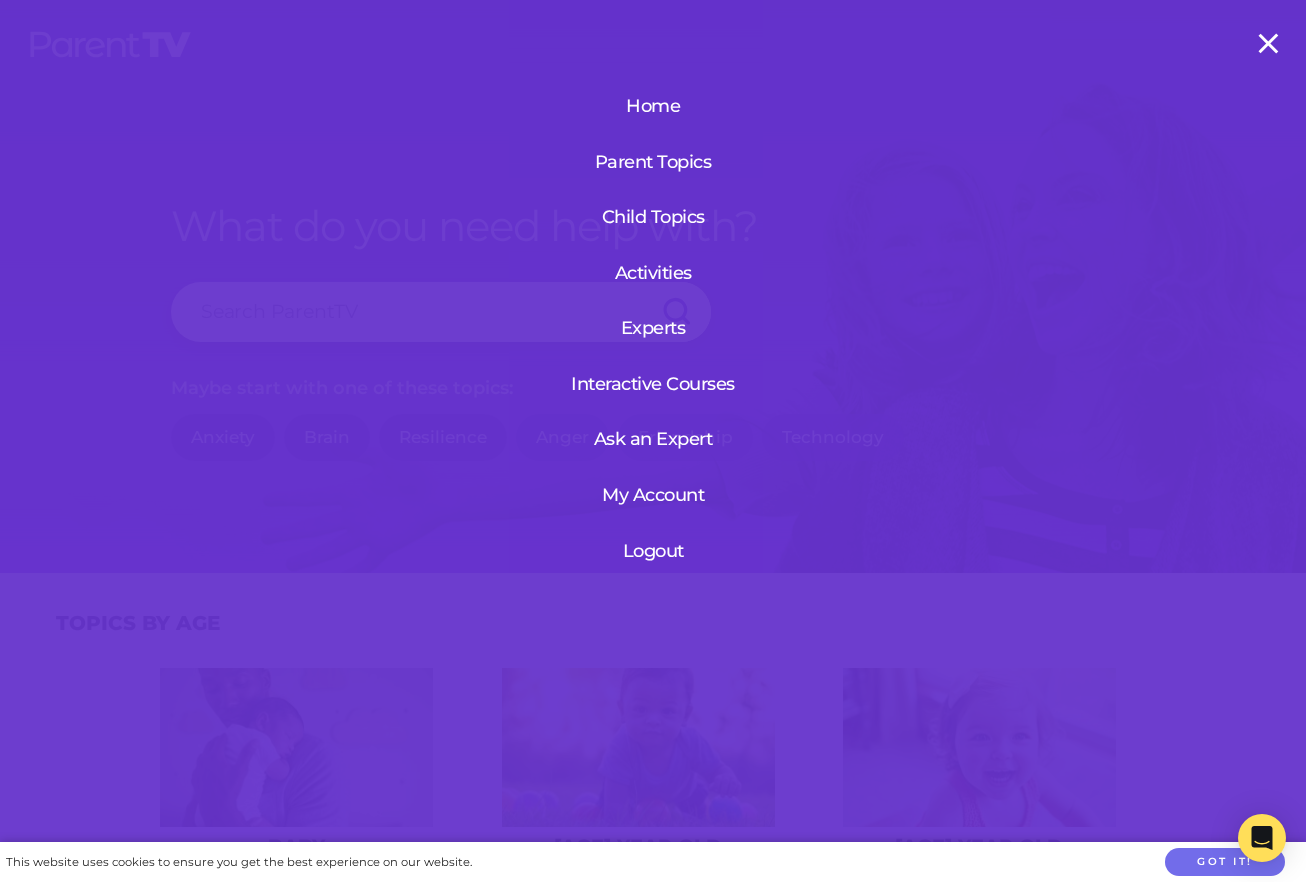 click on "Open Menu" at bounding box center [1266, 40] 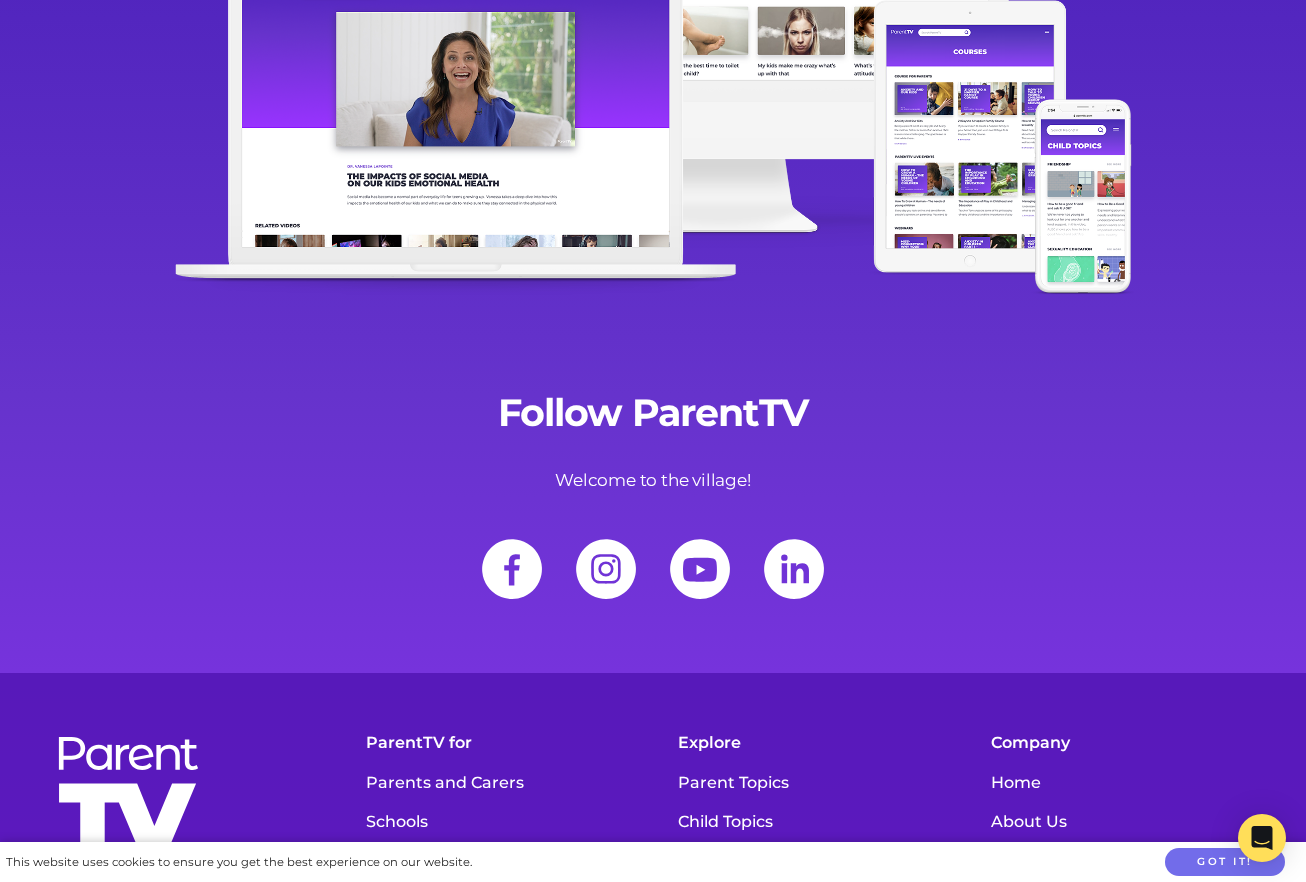 scroll, scrollTop: 4150, scrollLeft: 0, axis: vertical 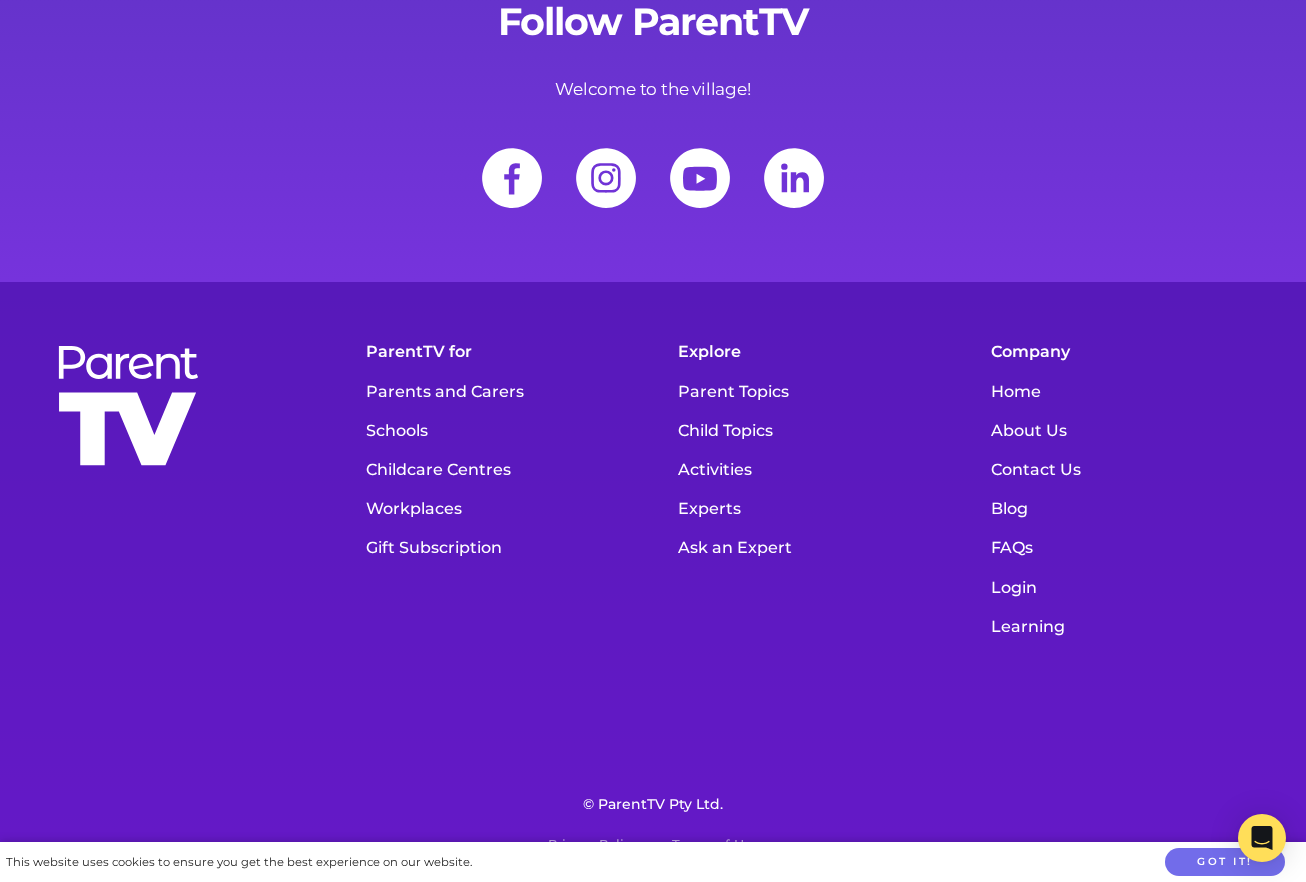 click on "Blog" at bounding box center [1122, 508] 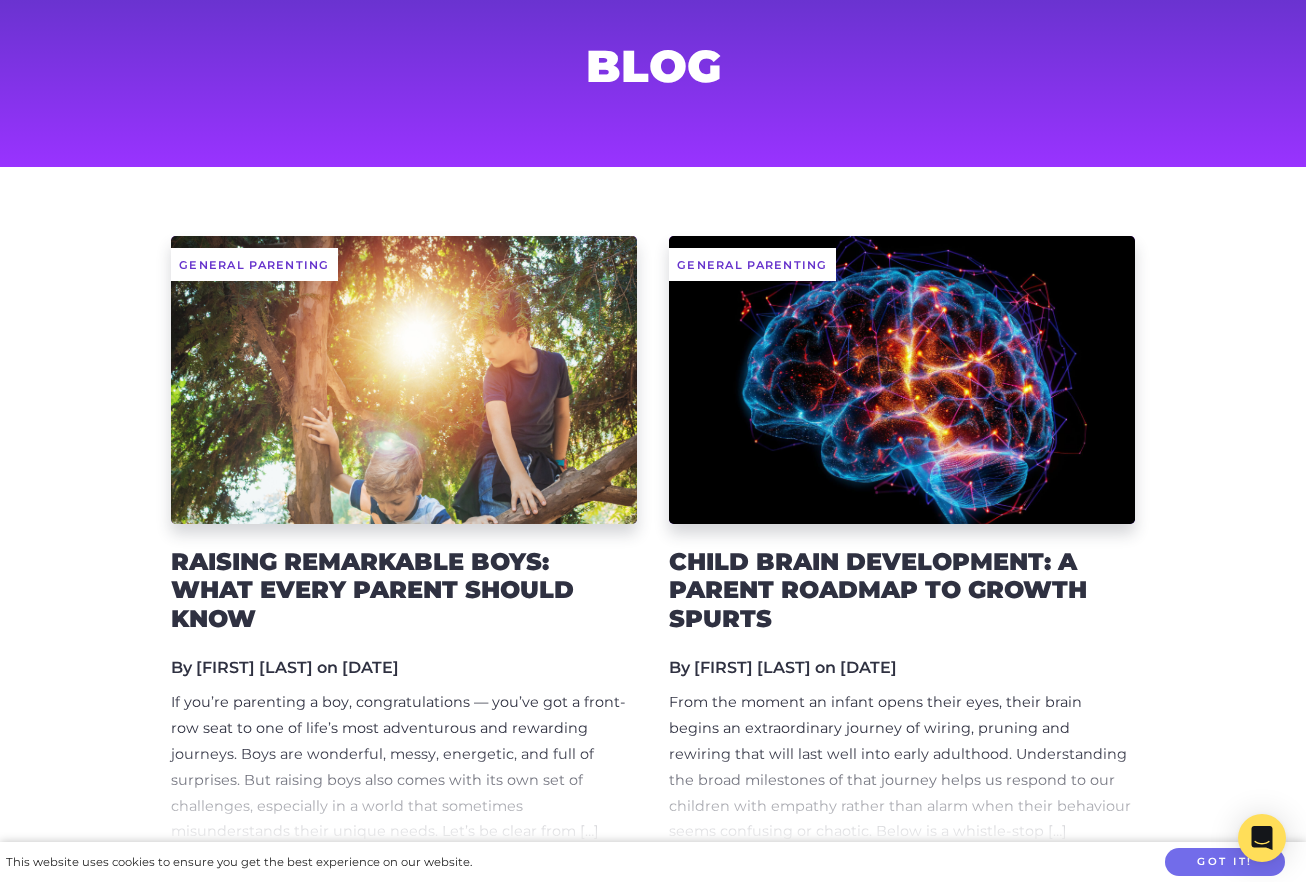 scroll, scrollTop: 119, scrollLeft: 0, axis: vertical 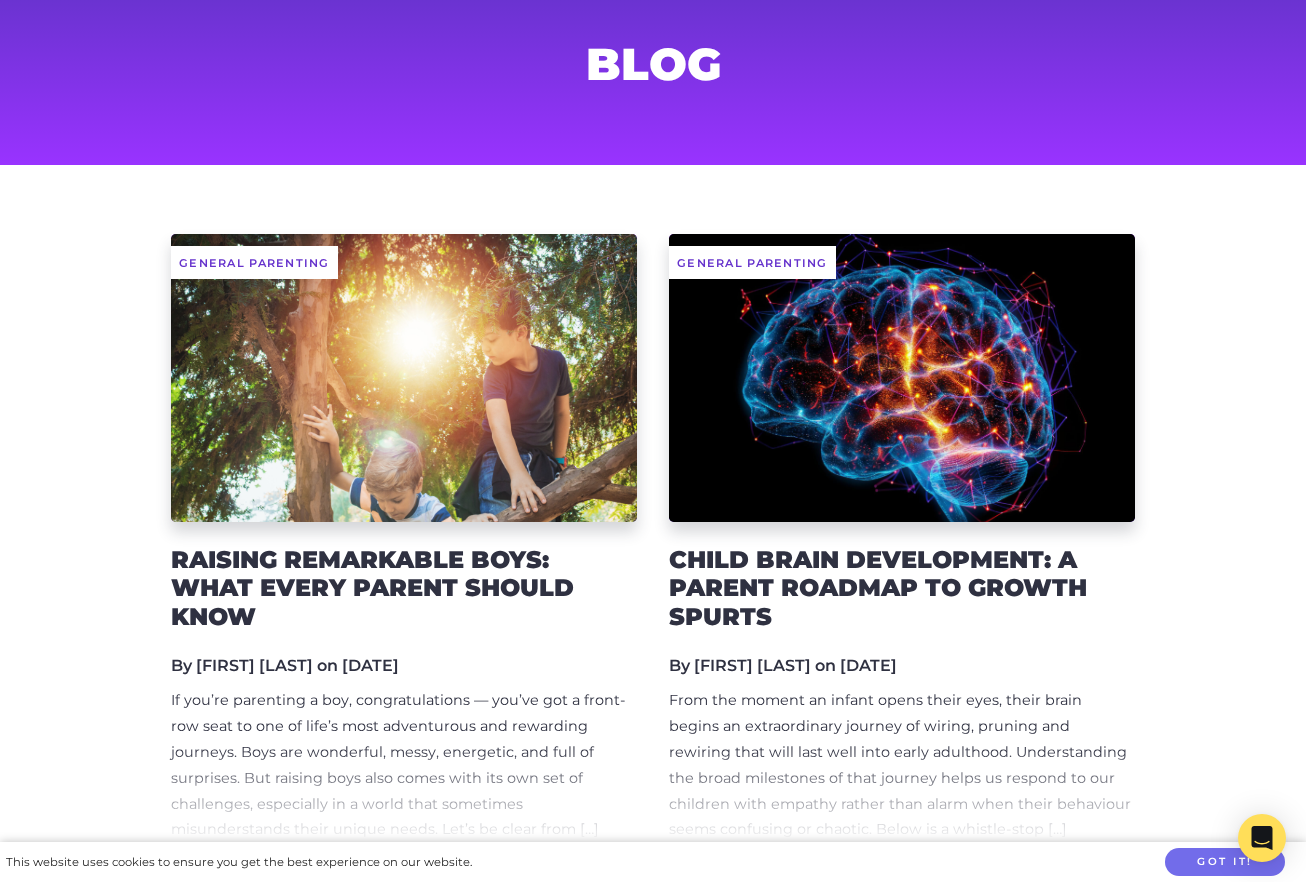 click on "Raising Remarkable Boys: What Every Parent Should Know" at bounding box center [404, 589] 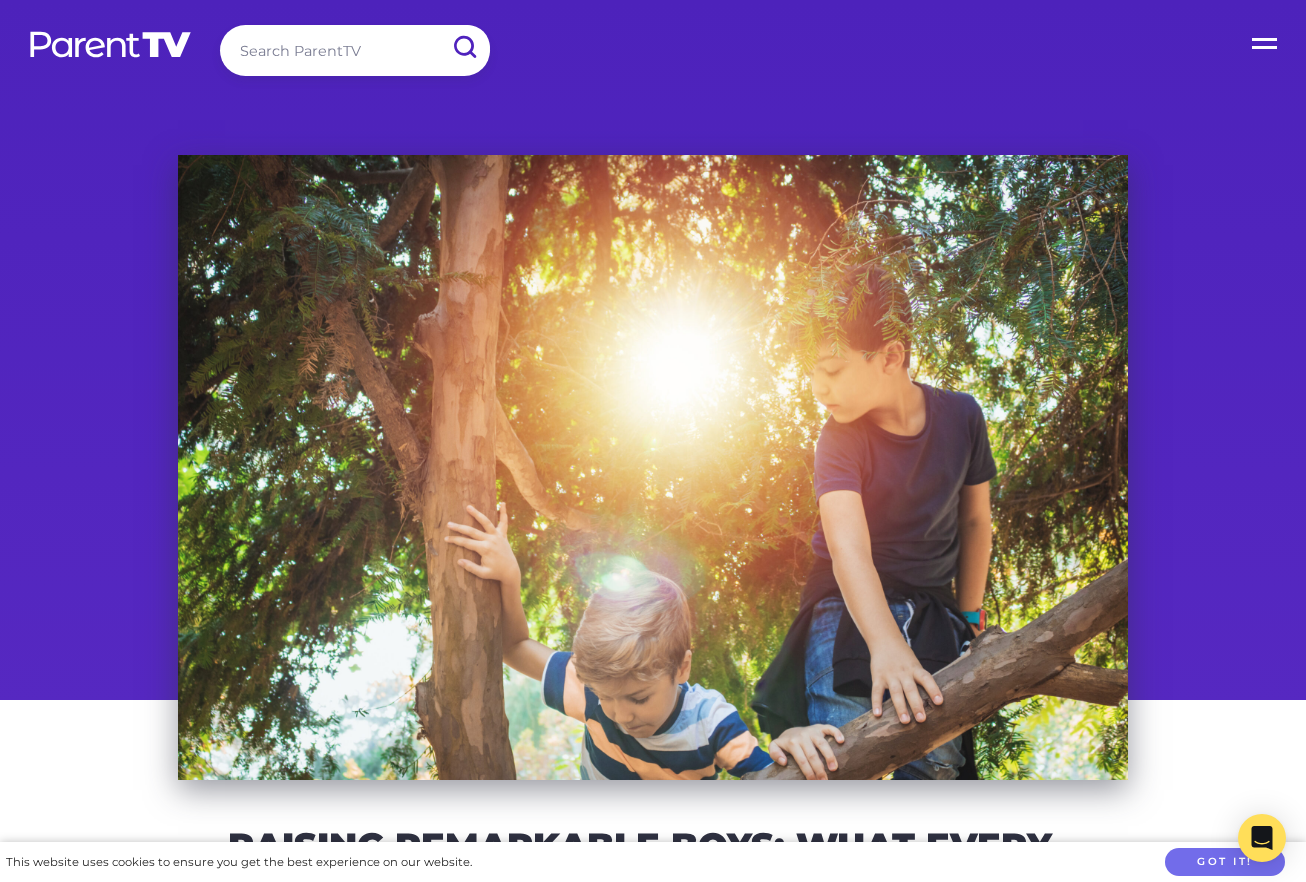 scroll, scrollTop: 325, scrollLeft: 0, axis: vertical 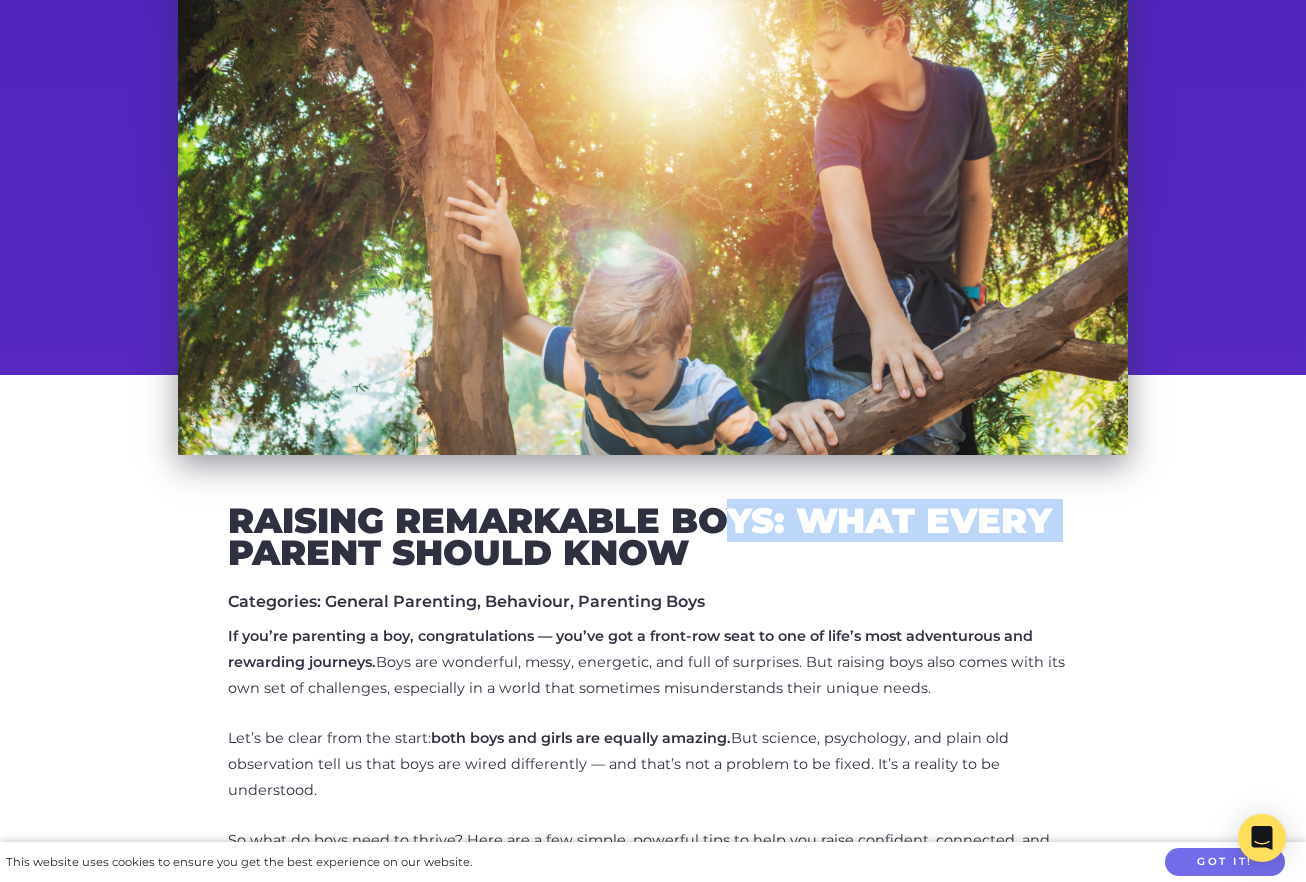 drag, startPoint x: 723, startPoint y: 540, endPoint x: 218, endPoint y: 544, distance: 505.01584 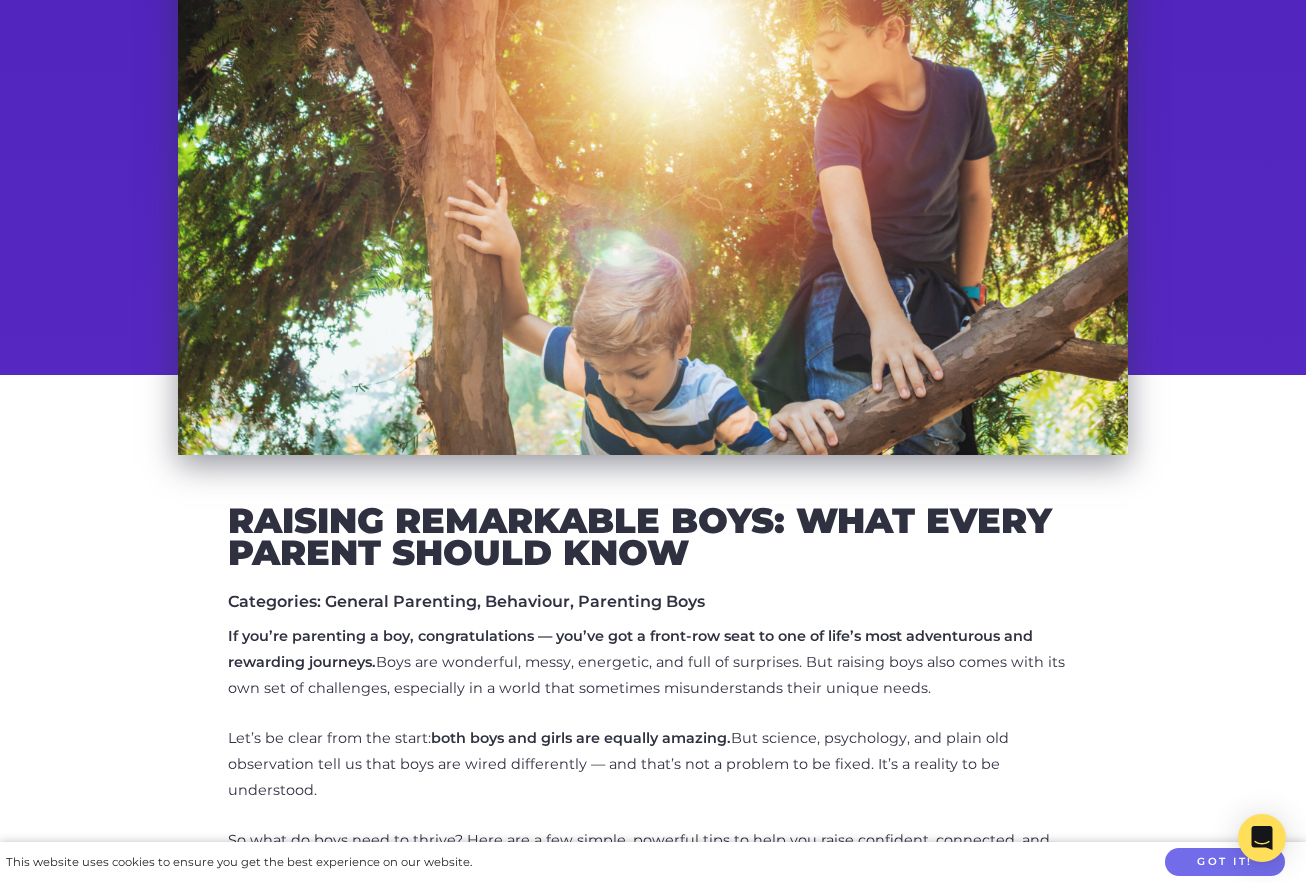 click on "Raising Remarkable Boys: What Every Parent Should Know" at bounding box center (653, 536) 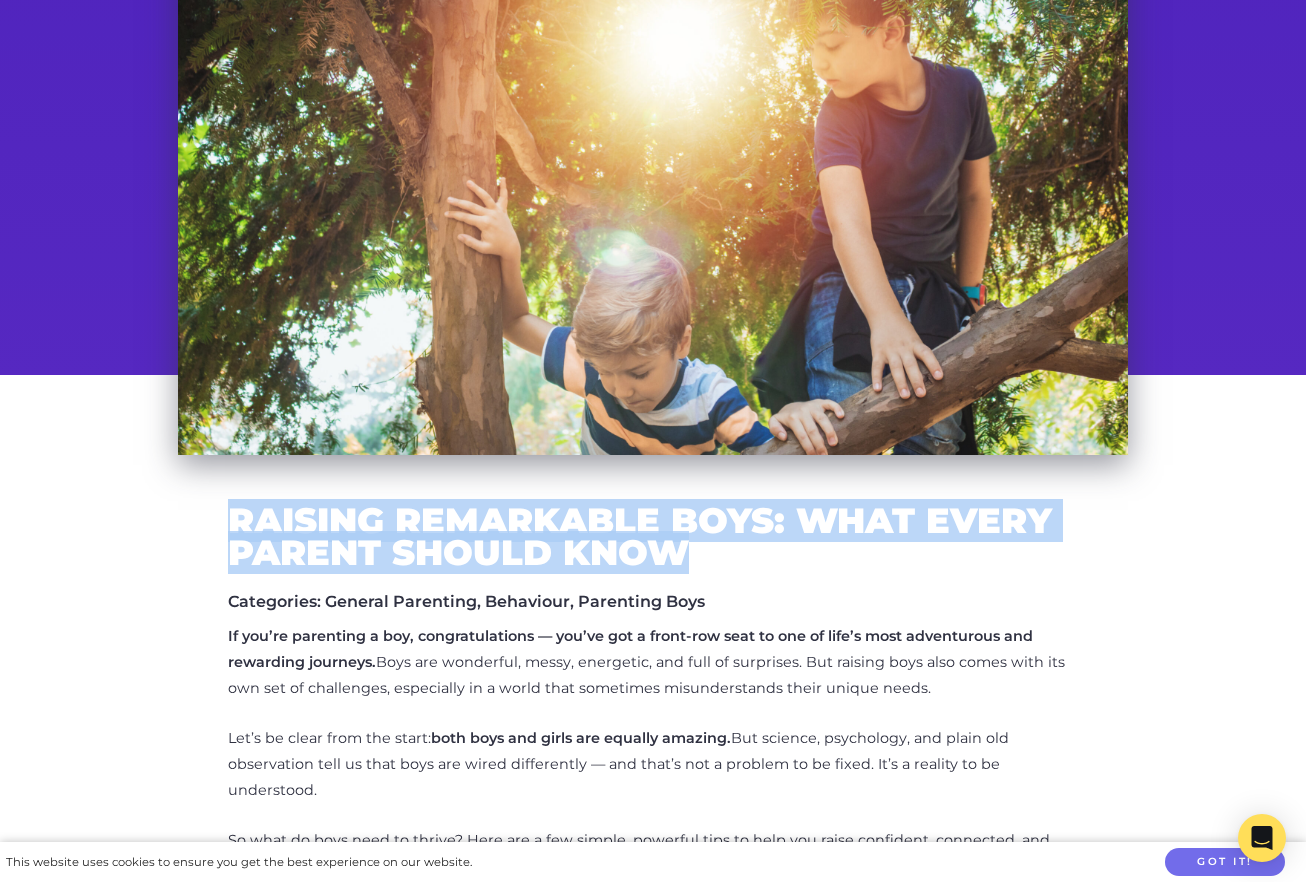 drag, startPoint x: 779, startPoint y: 551, endPoint x: 175, endPoint y: 529, distance: 604.4005 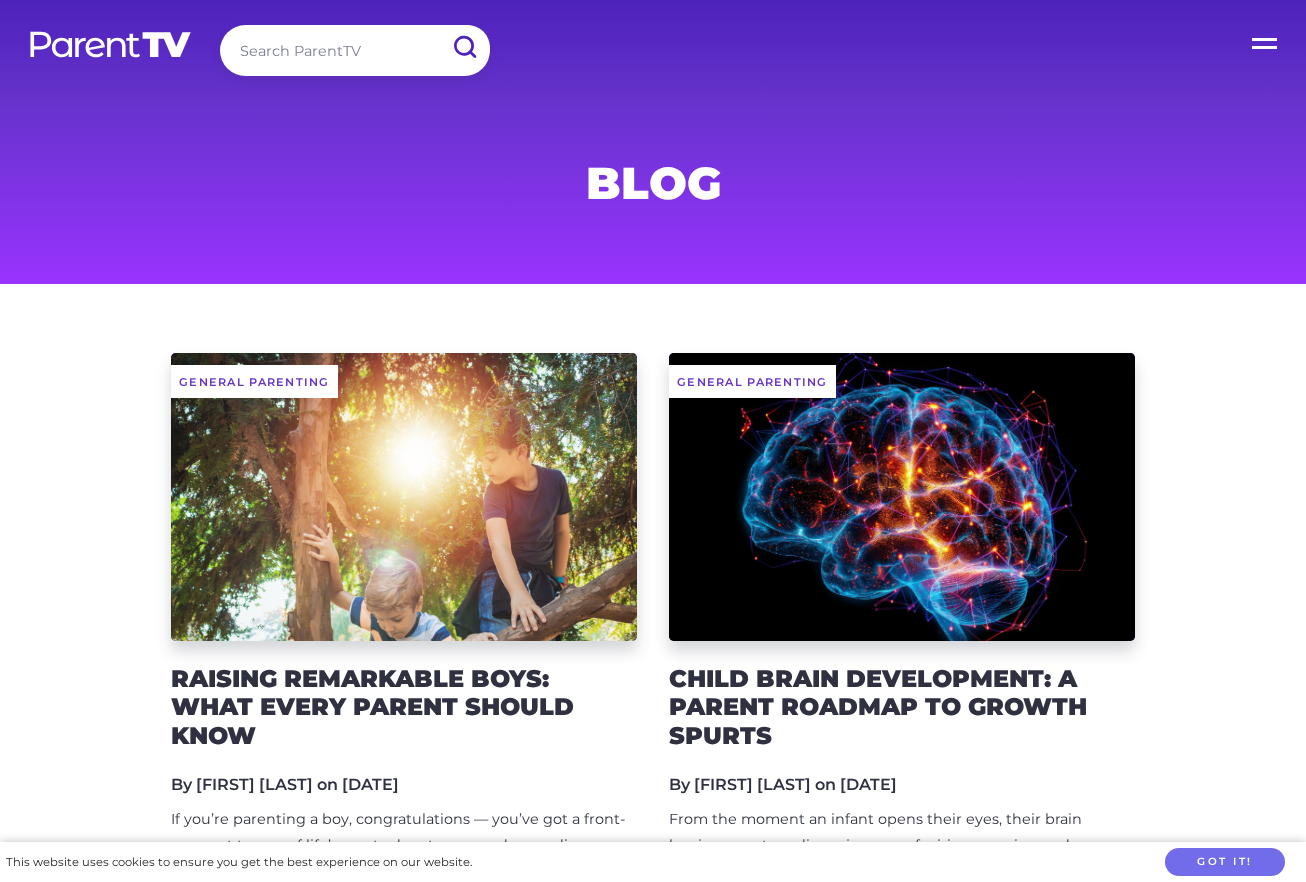 scroll, scrollTop: 119, scrollLeft: 0, axis: vertical 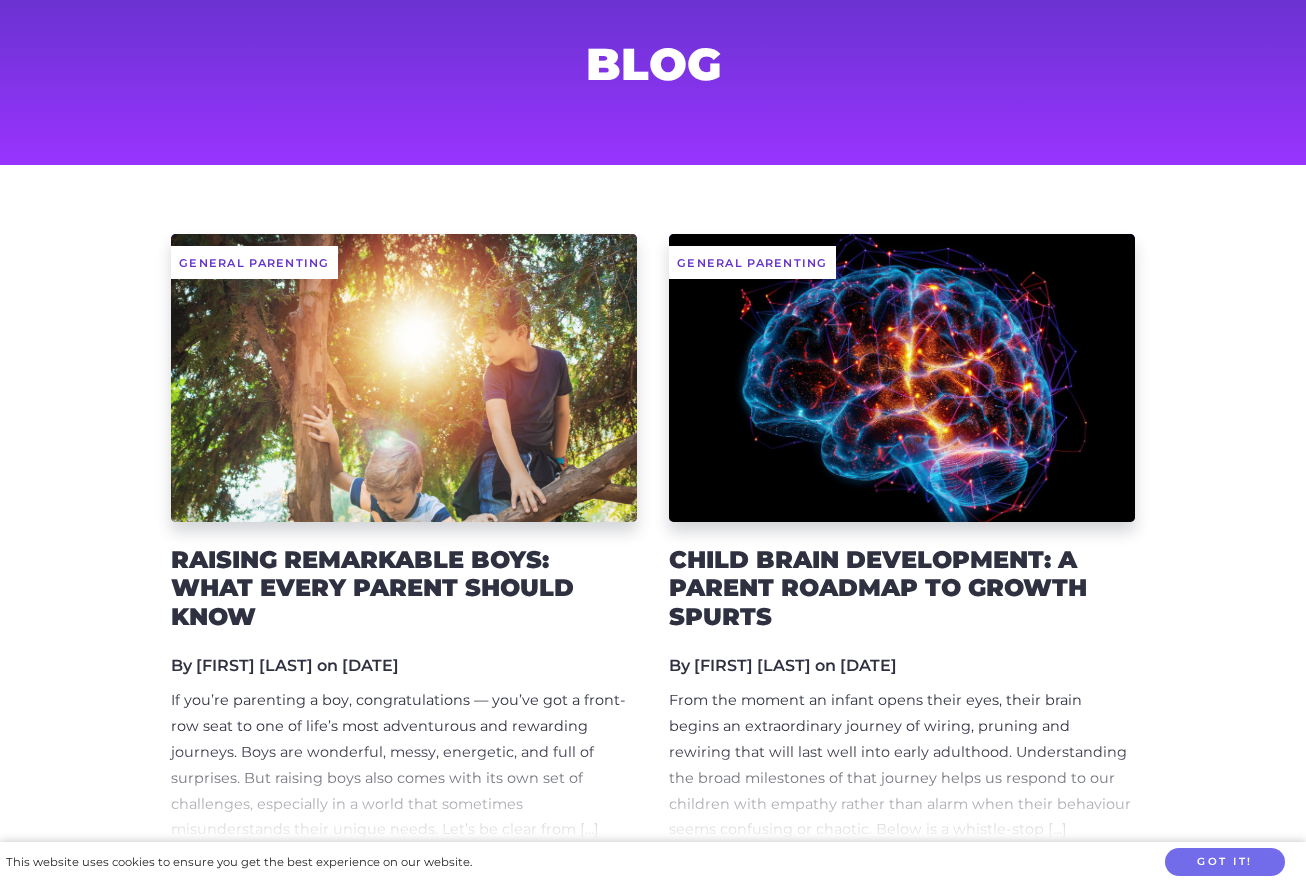 click at bounding box center (404, 378) 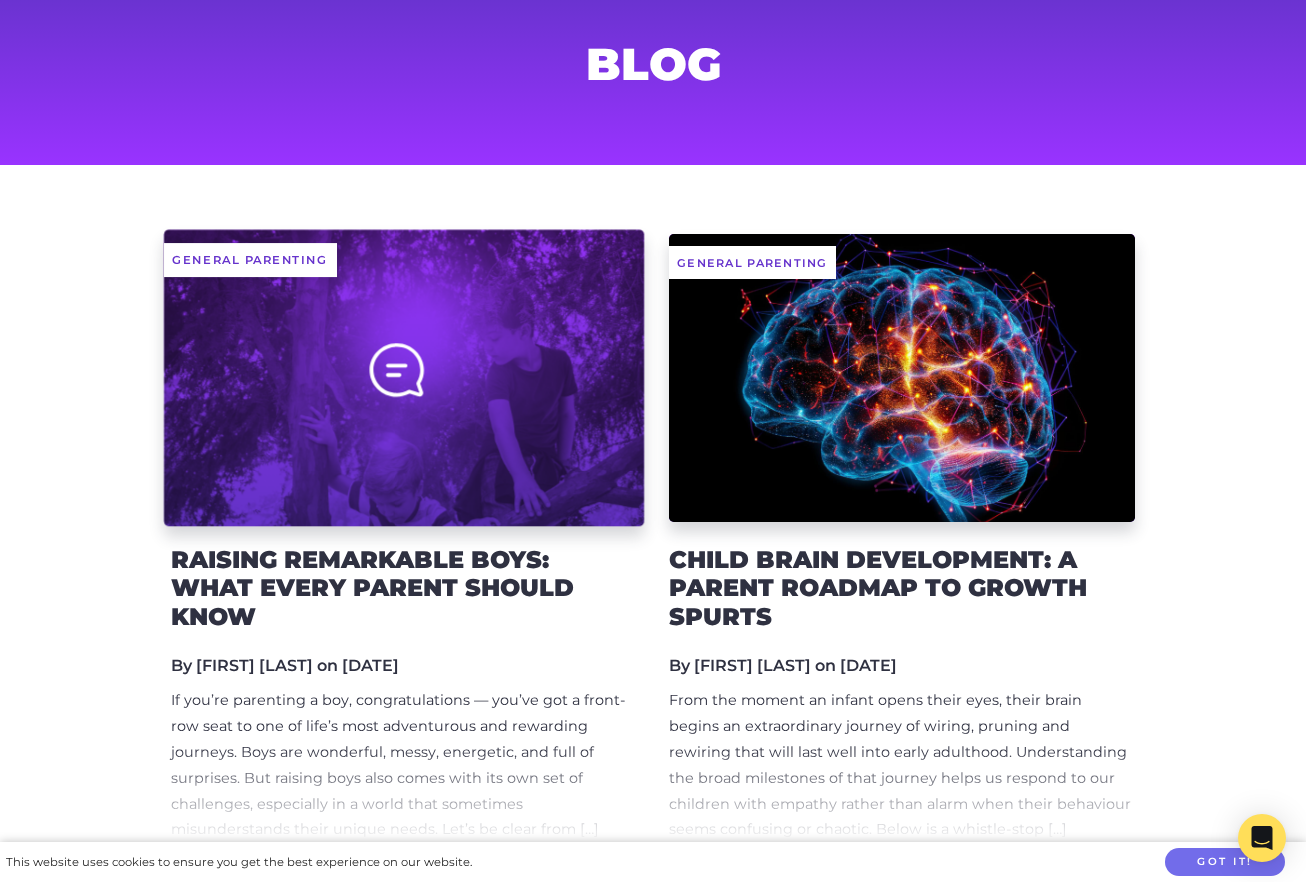 click at bounding box center [404, 377] 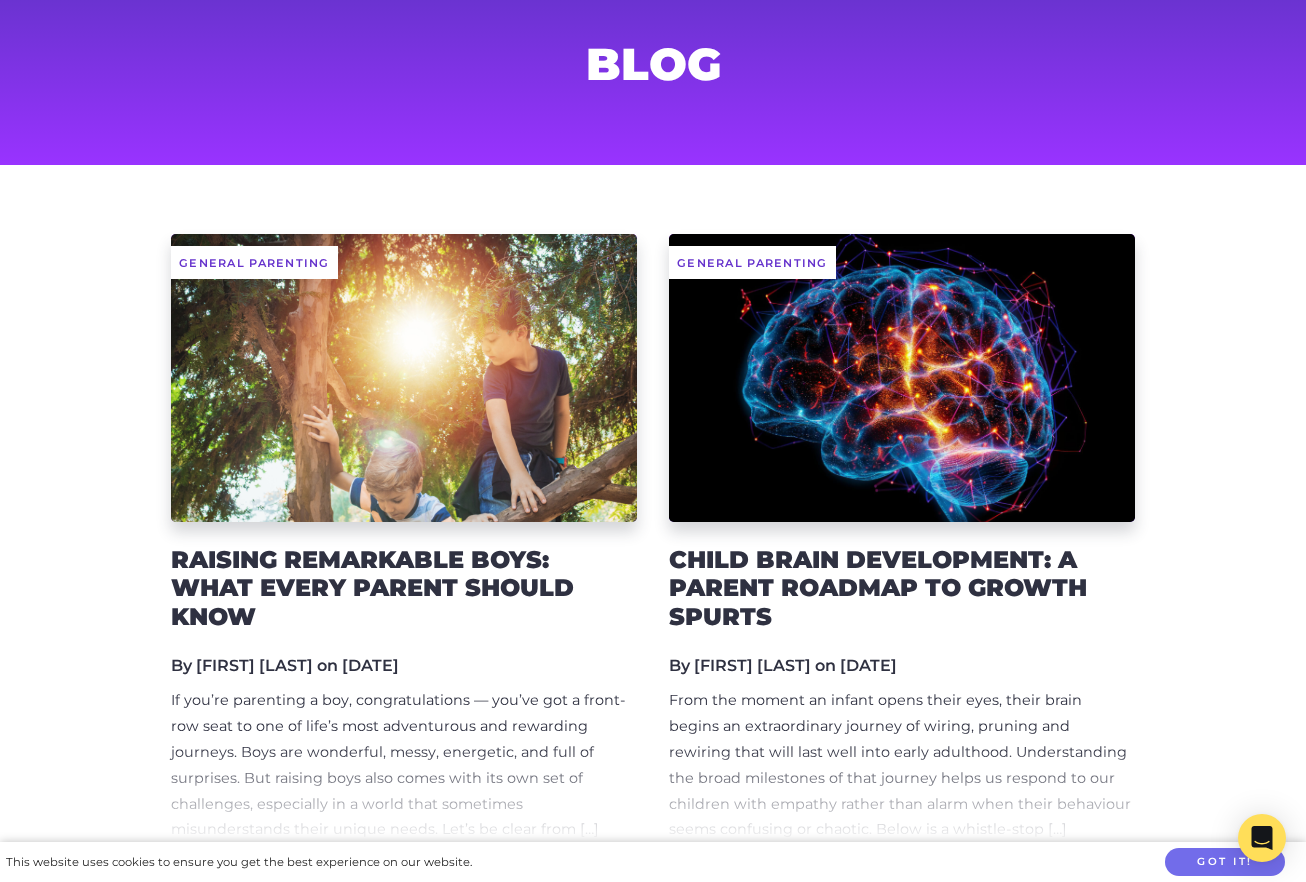 click on "Raising Remarkable Boys: What Every Parent Should Know" at bounding box center (404, 589) 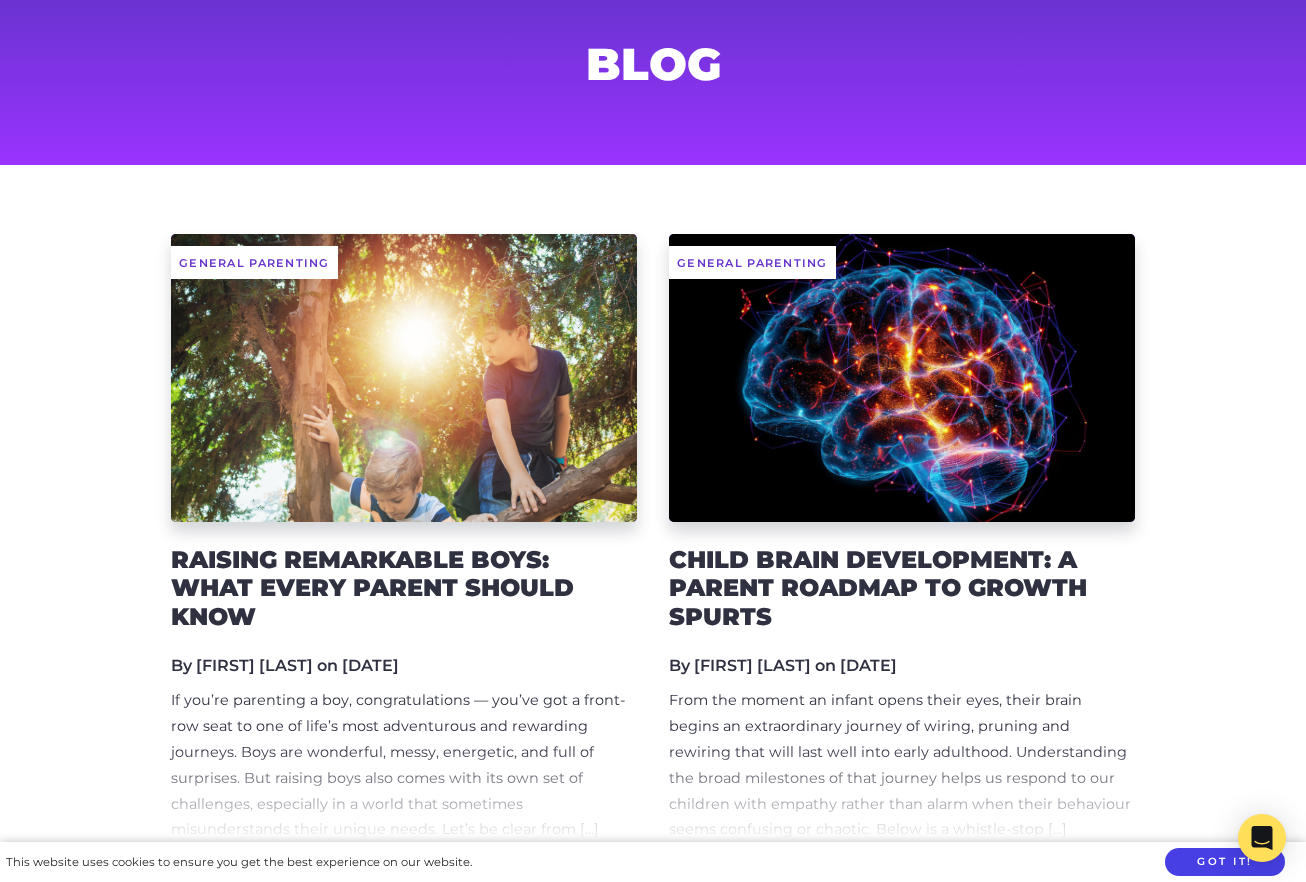click on "Got it!" at bounding box center (1225, 862) 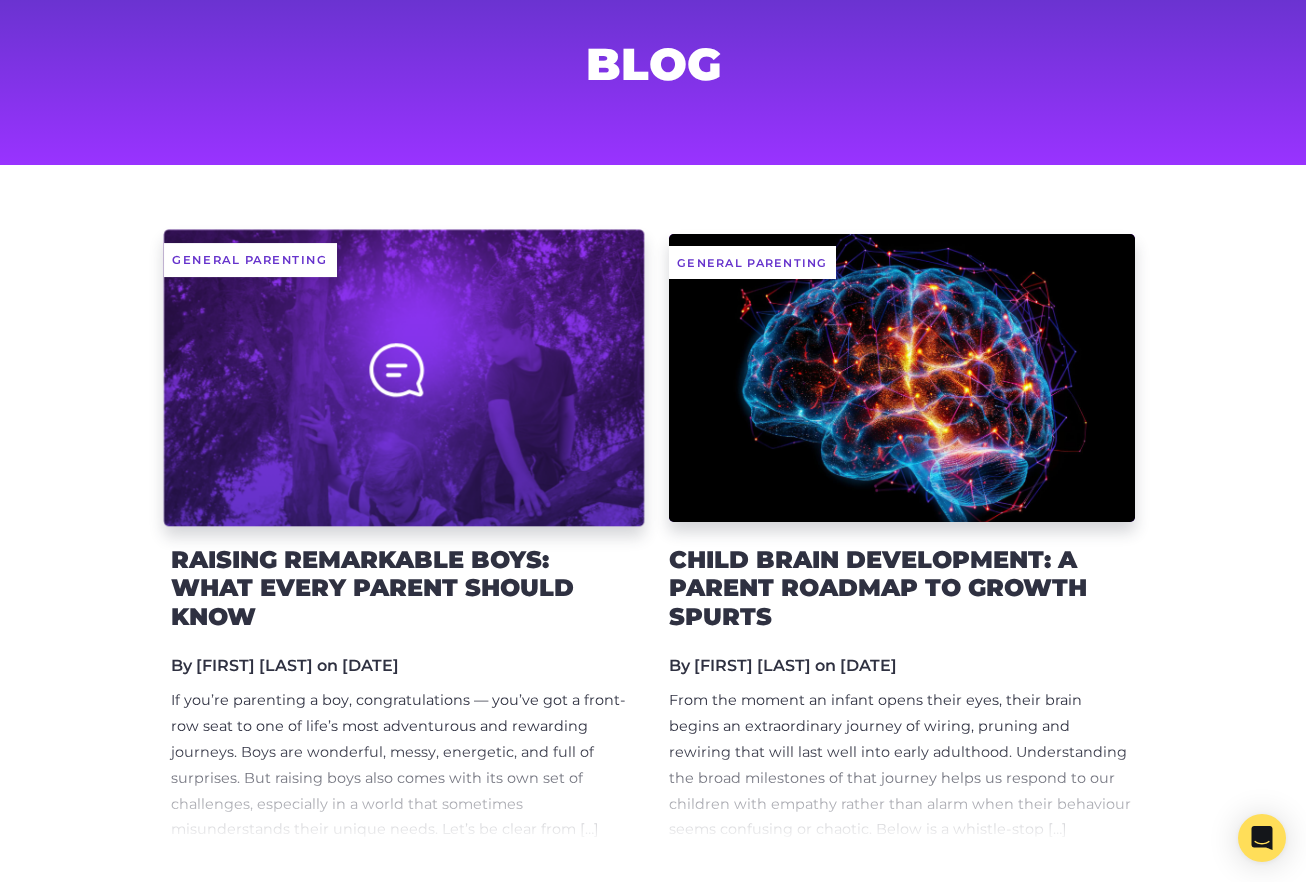 click on "General Parenting" at bounding box center (404, 377) 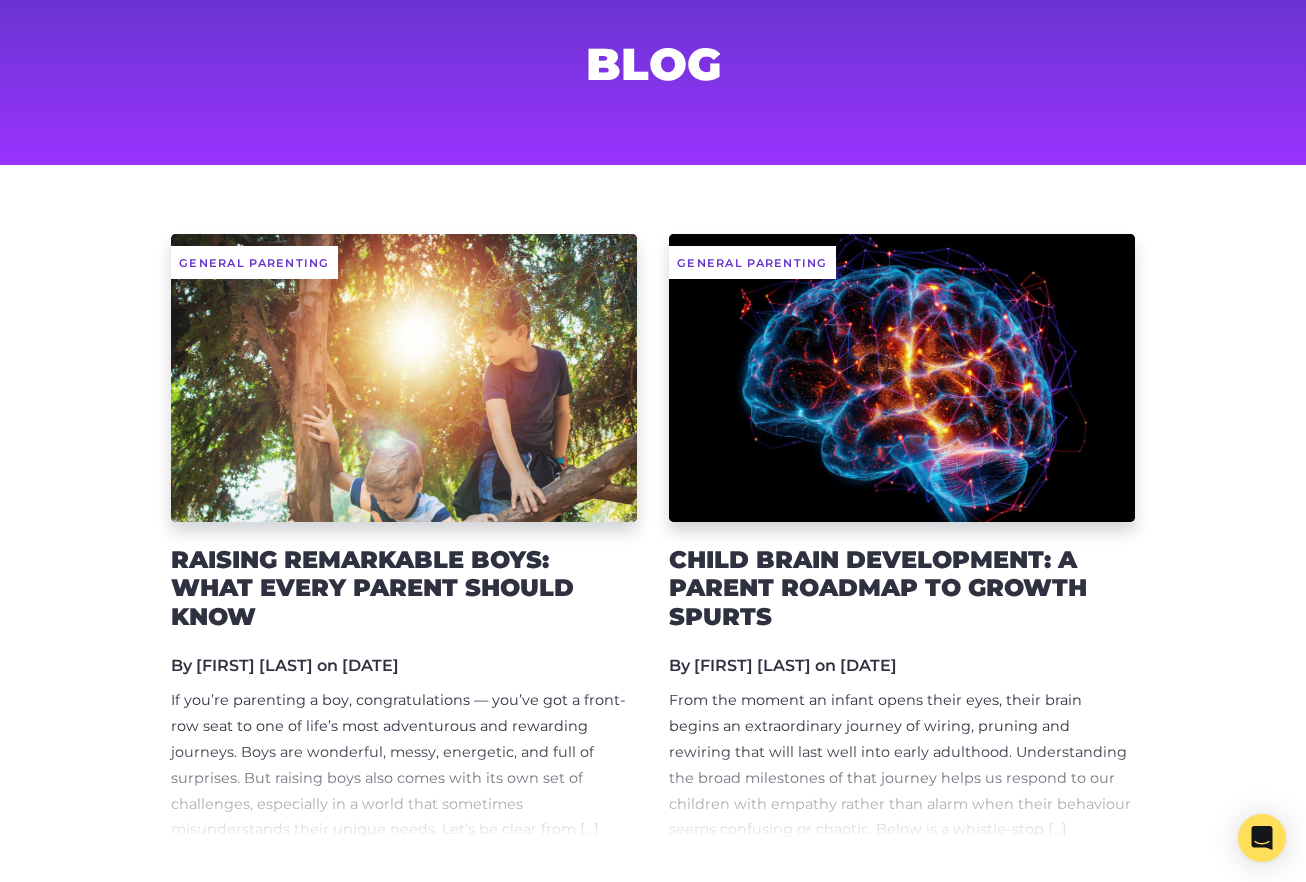 click on "Raising Remarkable Boys: What Every Parent Should Know" at bounding box center [404, 589] 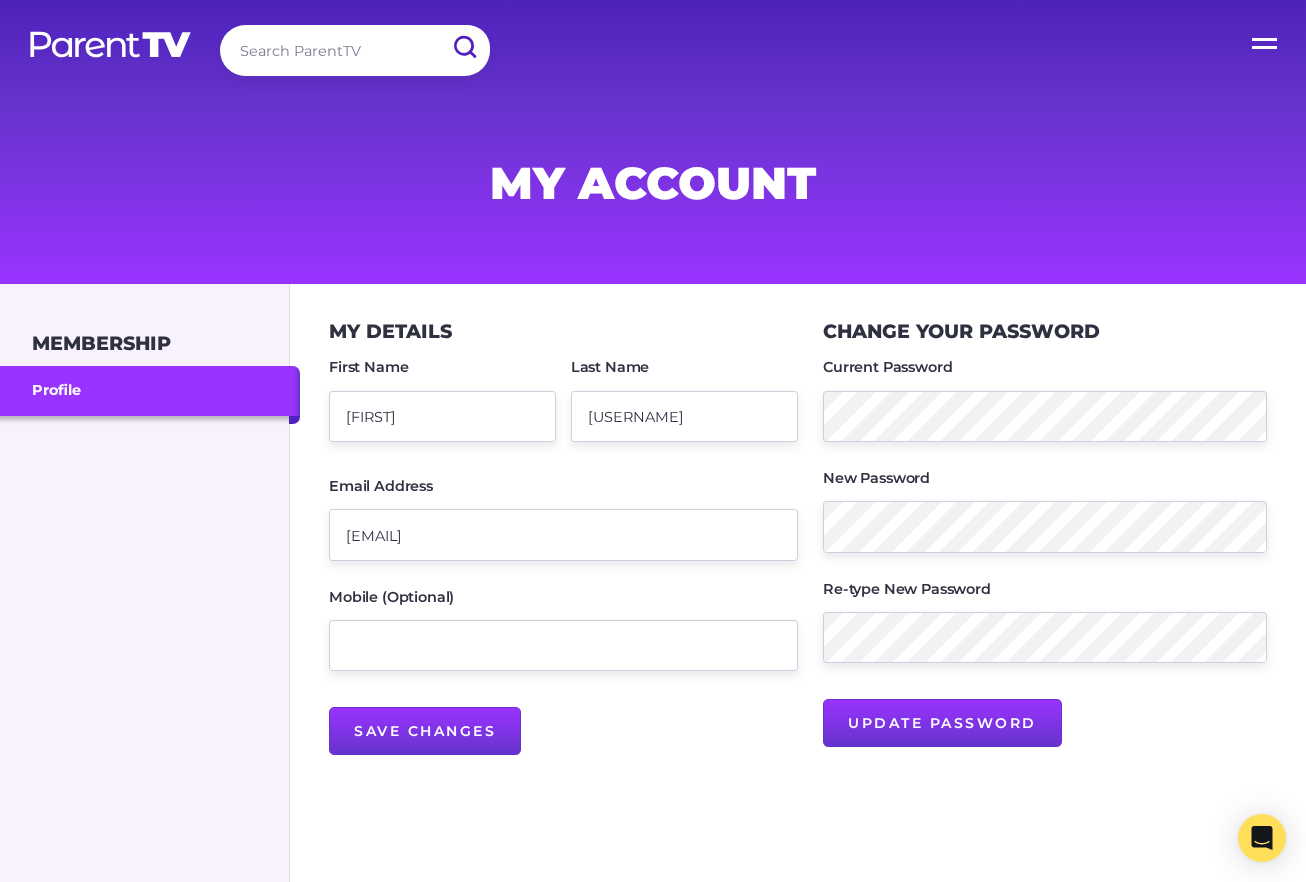 scroll, scrollTop: 0, scrollLeft: 0, axis: both 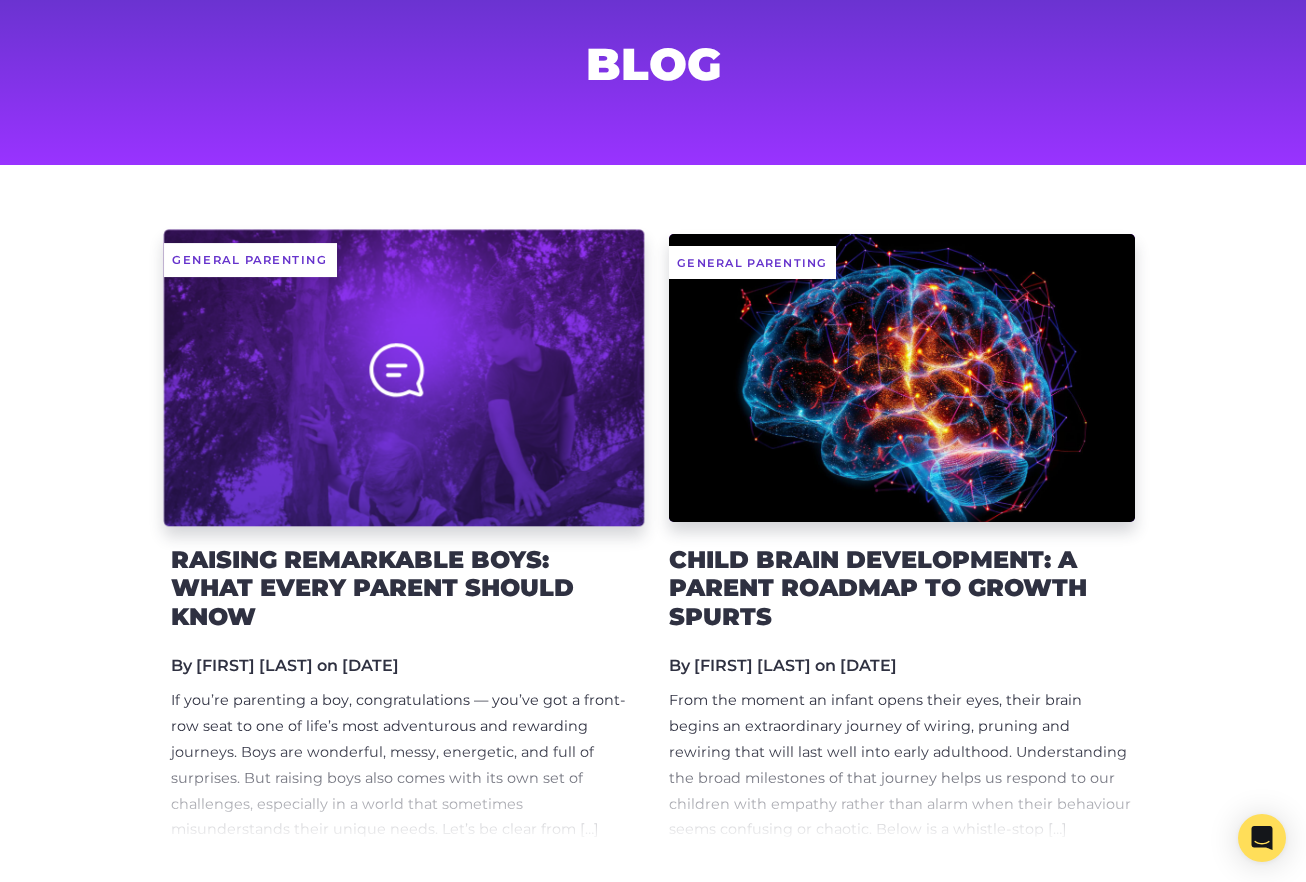 click at bounding box center [404, 377] 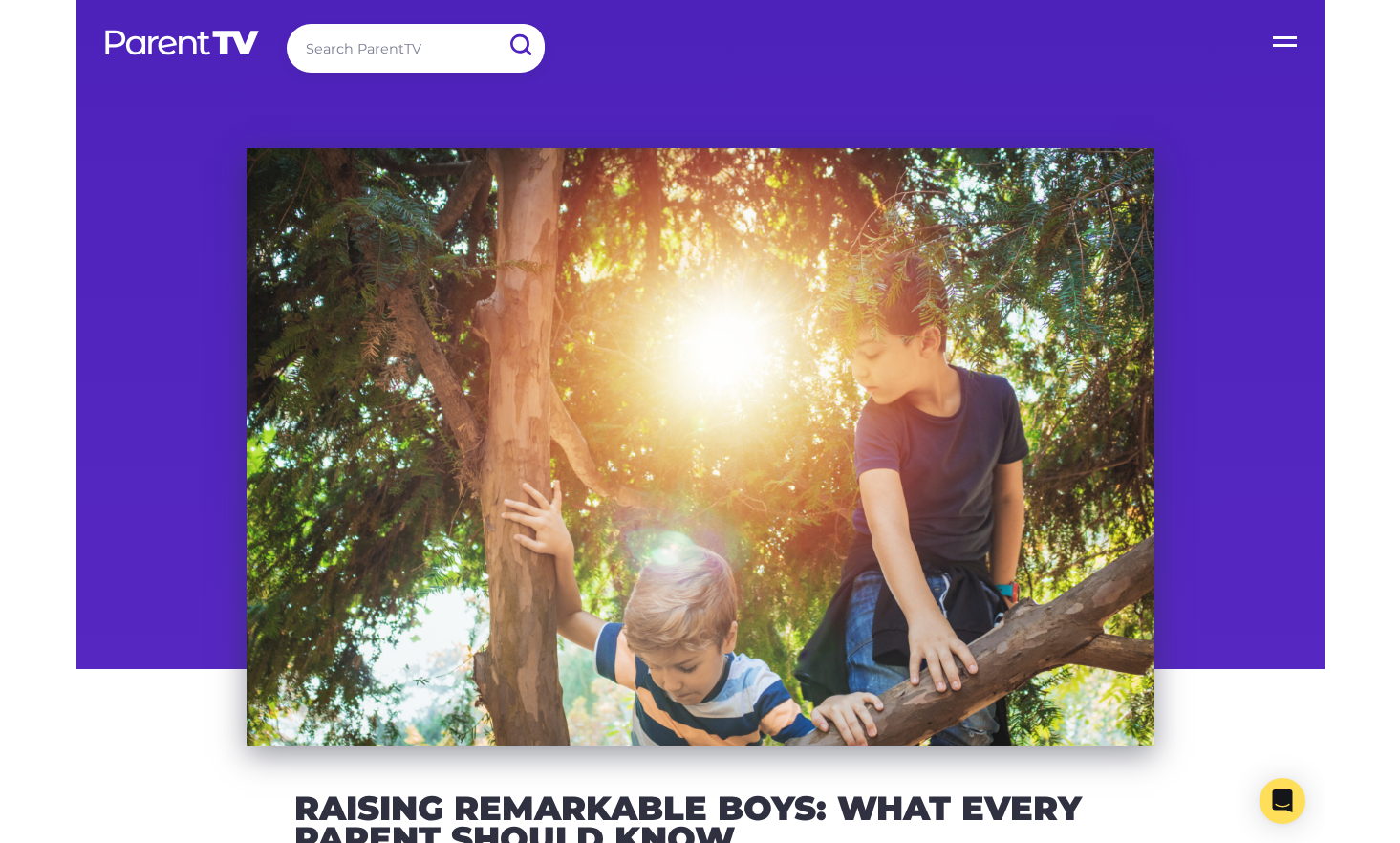 scroll, scrollTop: 0, scrollLeft: 0, axis: both 